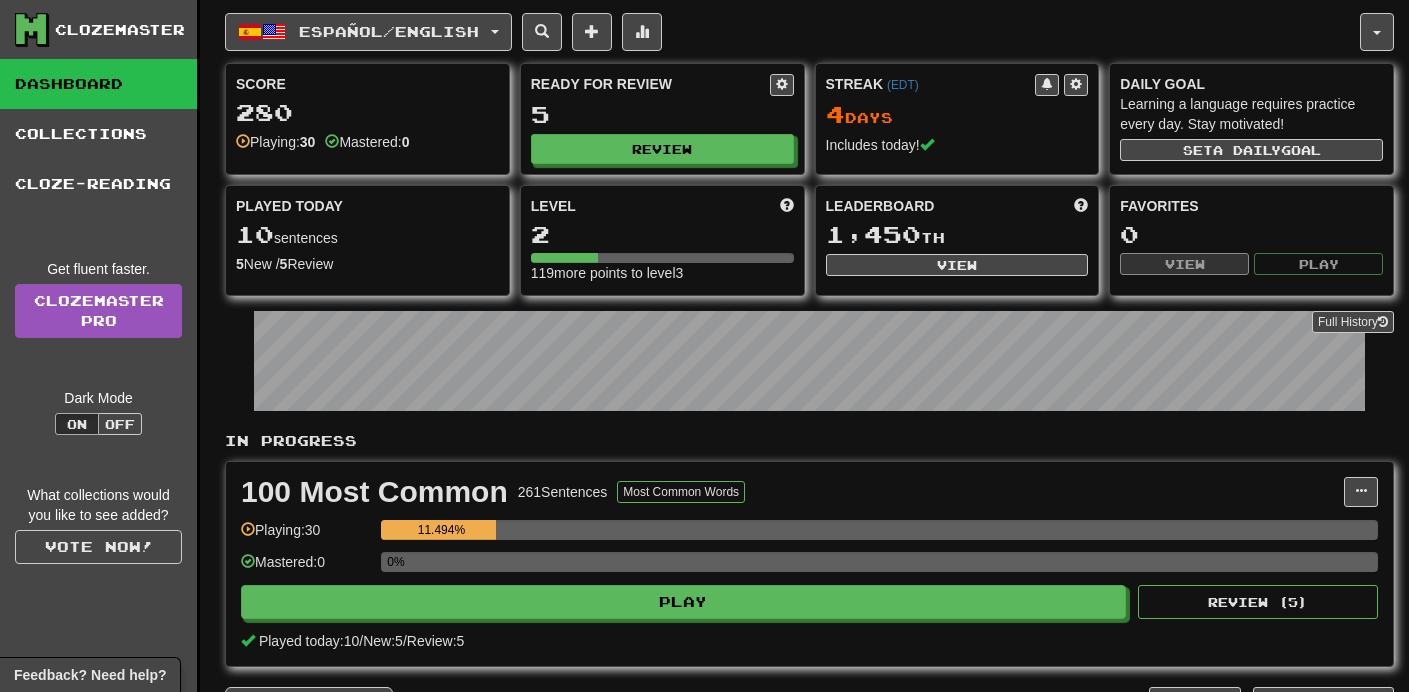 scroll, scrollTop: 0, scrollLeft: 0, axis: both 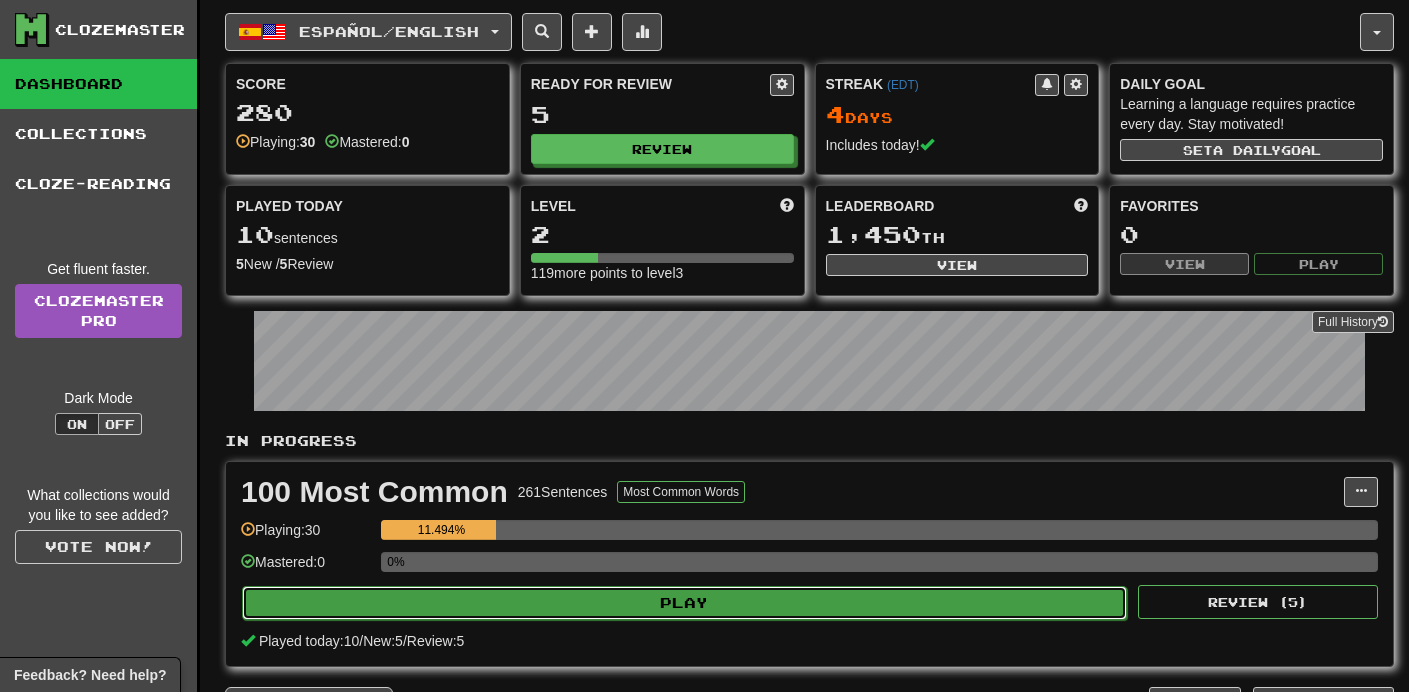 click on "Play" at bounding box center [684, 603] 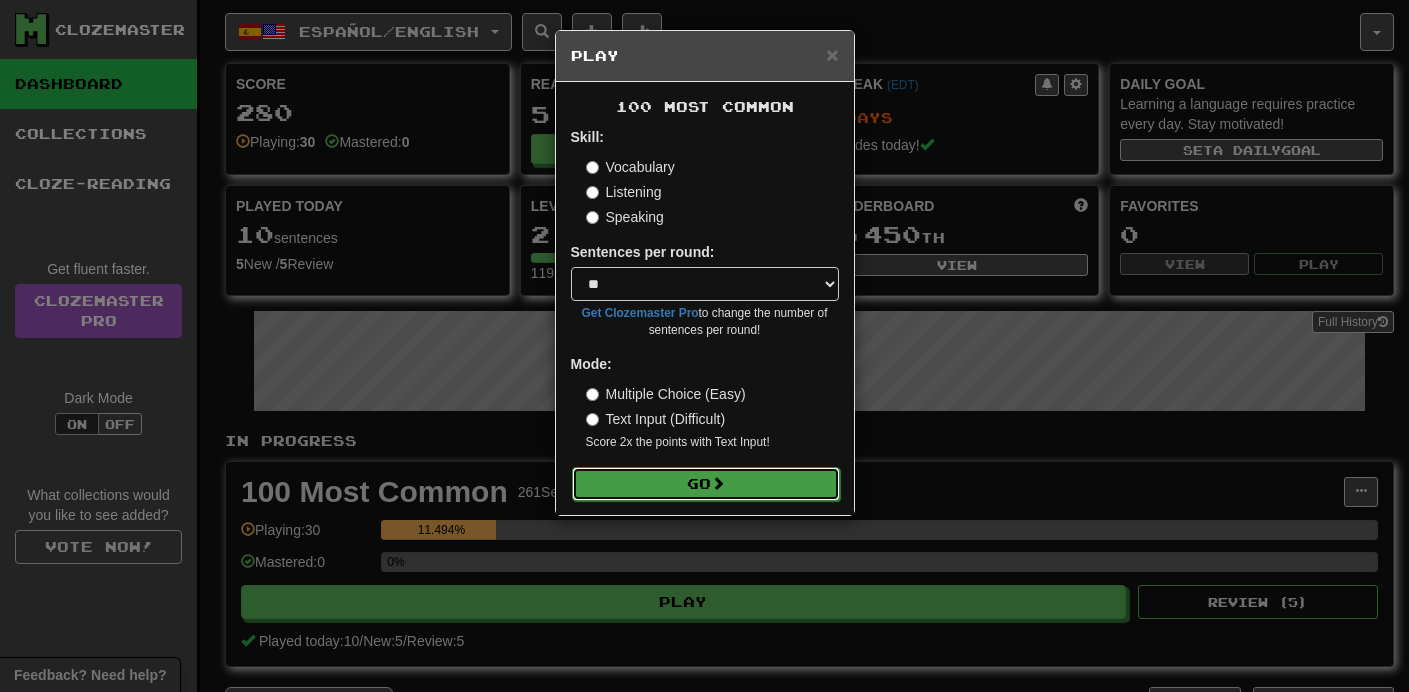 click on "Go" at bounding box center [706, 484] 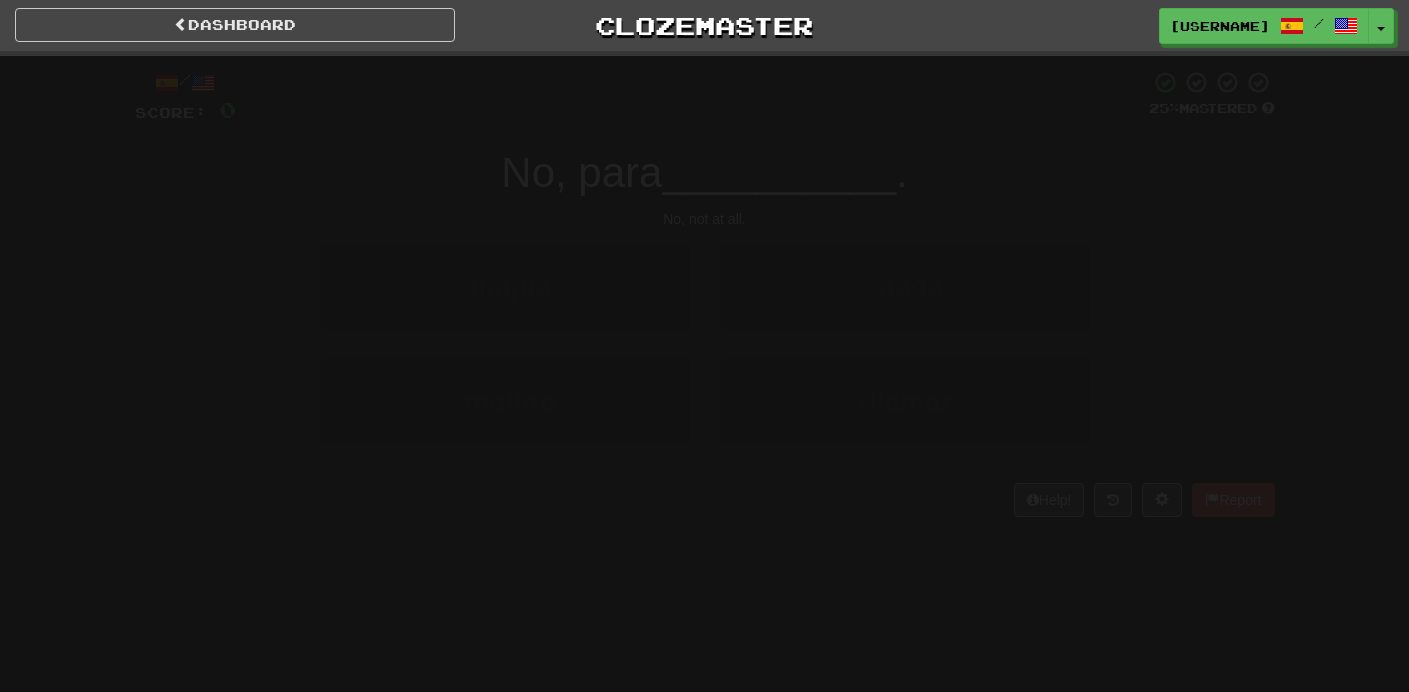 scroll, scrollTop: 0, scrollLeft: 0, axis: both 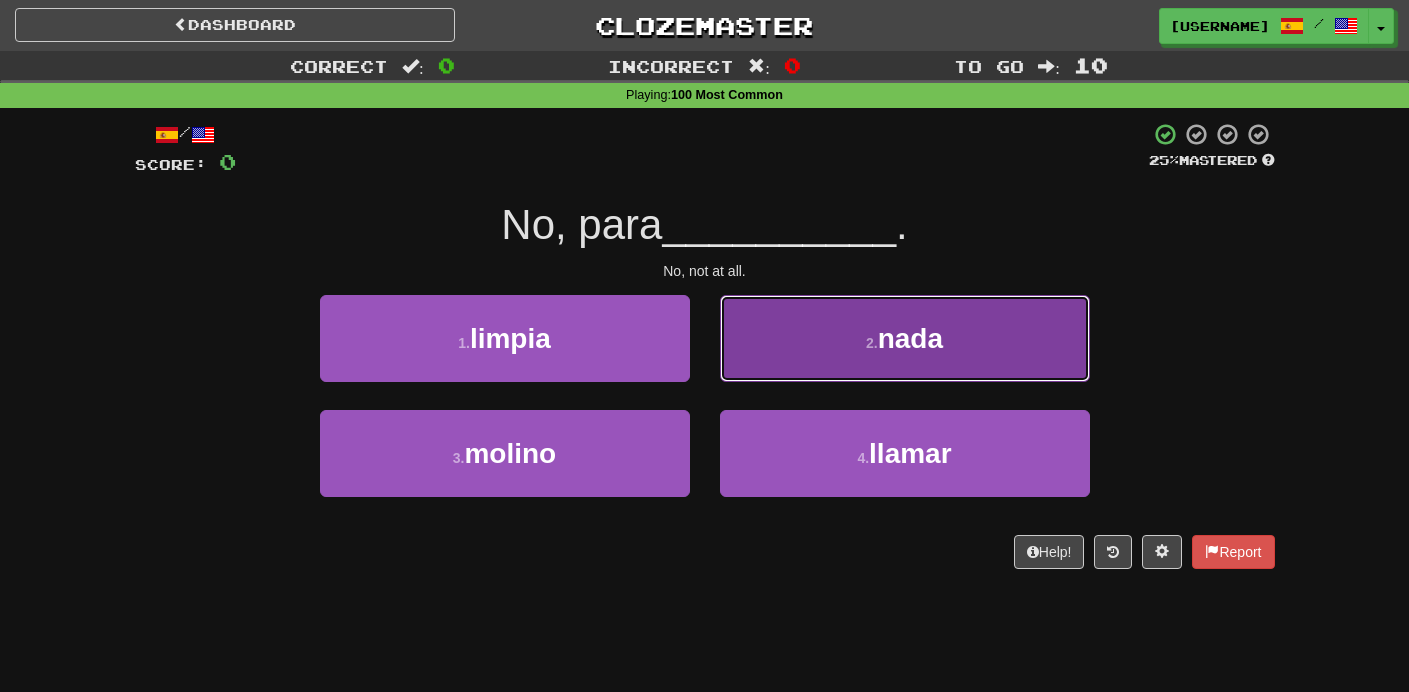 click on "2 ." at bounding box center (872, 343) 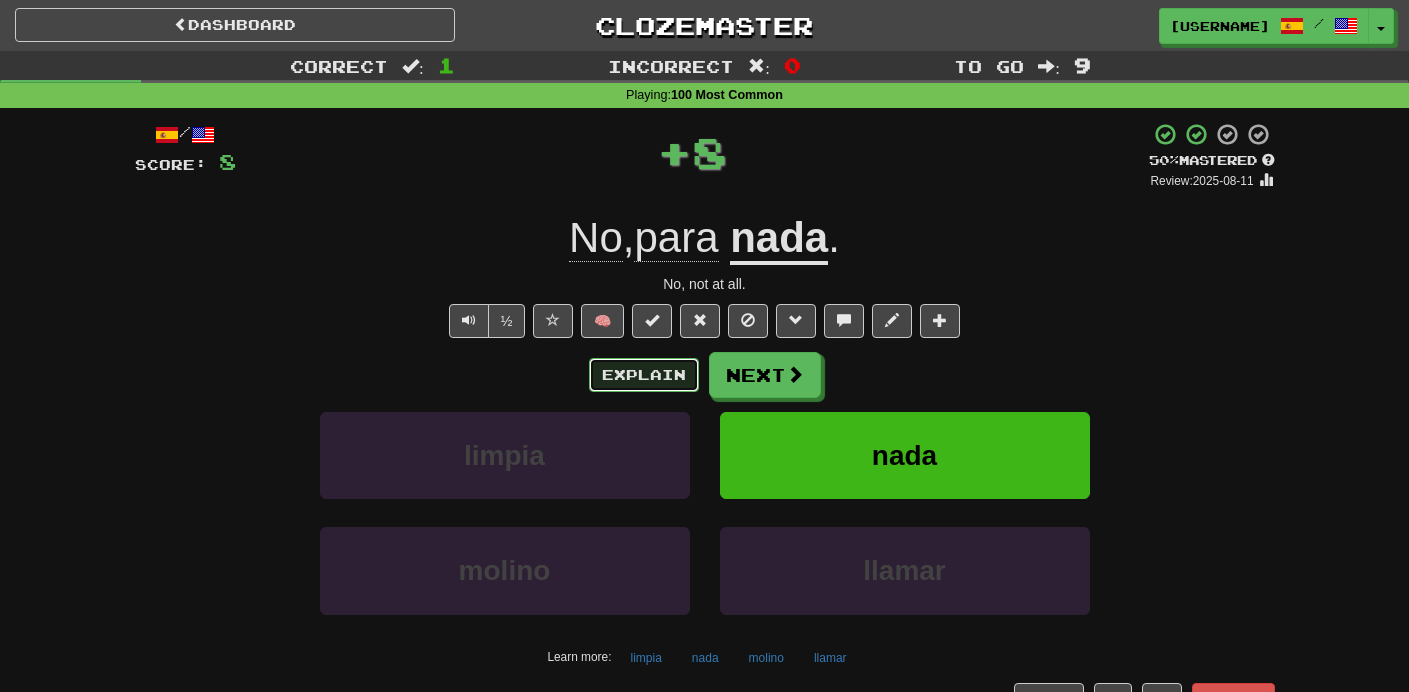 click on "Explain" at bounding box center (644, 375) 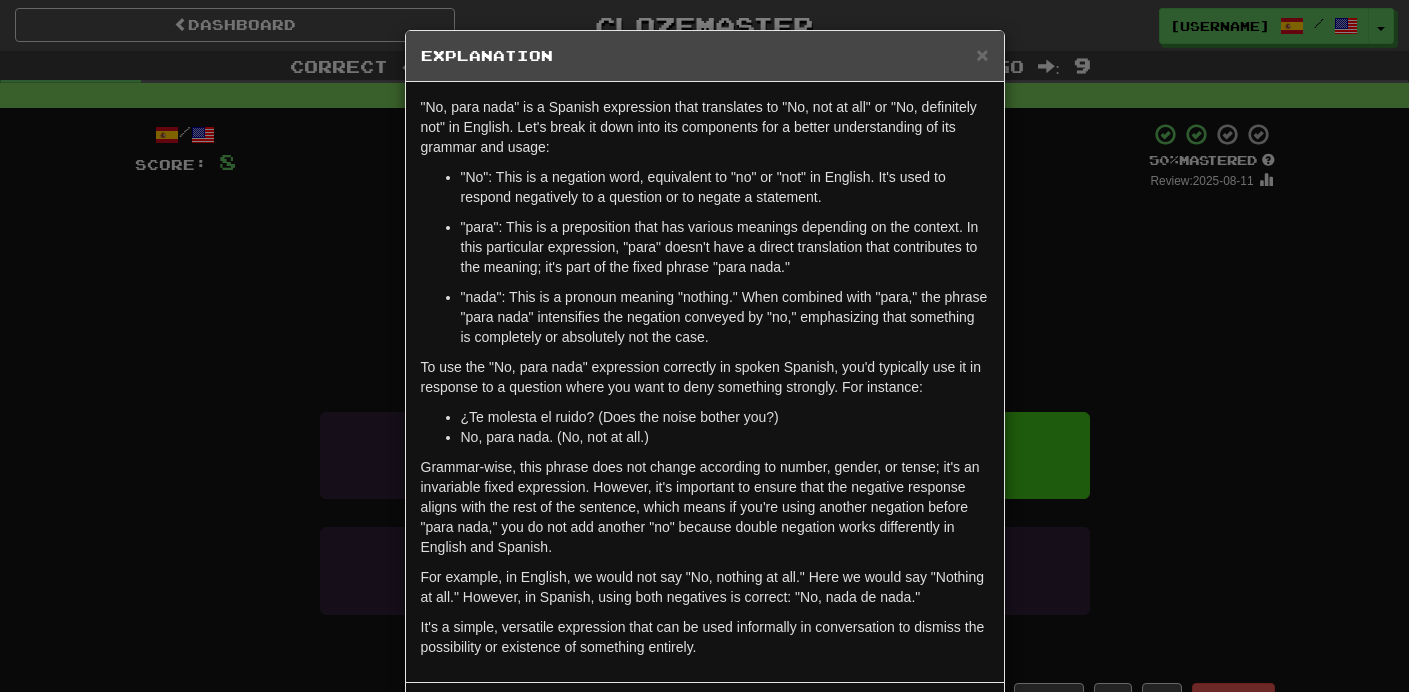 click on "× Explanation "No, para nada" is a Spanish expression that translates to "No, not at all" or "No, definitely not" in English. Let's break it down into its components for a better understanding of its grammar and usage:
"No": This is a negation word, equivalent to "no" or "not" in English. It's used to respond negatively to a question or to negate a statement.
"para": This is a preposition that has various meanings depending on the context. In this particular expression, "para" doesn't have a direct translation that contributes to the meaning; it's part of the fixed phrase "para nada."
"nada": This is a pronoun meaning "nothing." When combined with "para," the phrase "para nada" intensifies the negation conveyed by "no," emphasizing that something is completely or absolutely not the case.
To use the "No, para nada" expression correctly in spoken Spanish, you'd typically use it in response to a question where you want to deny something strongly. For instance:
Let us know !" at bounding box center (704, 346) 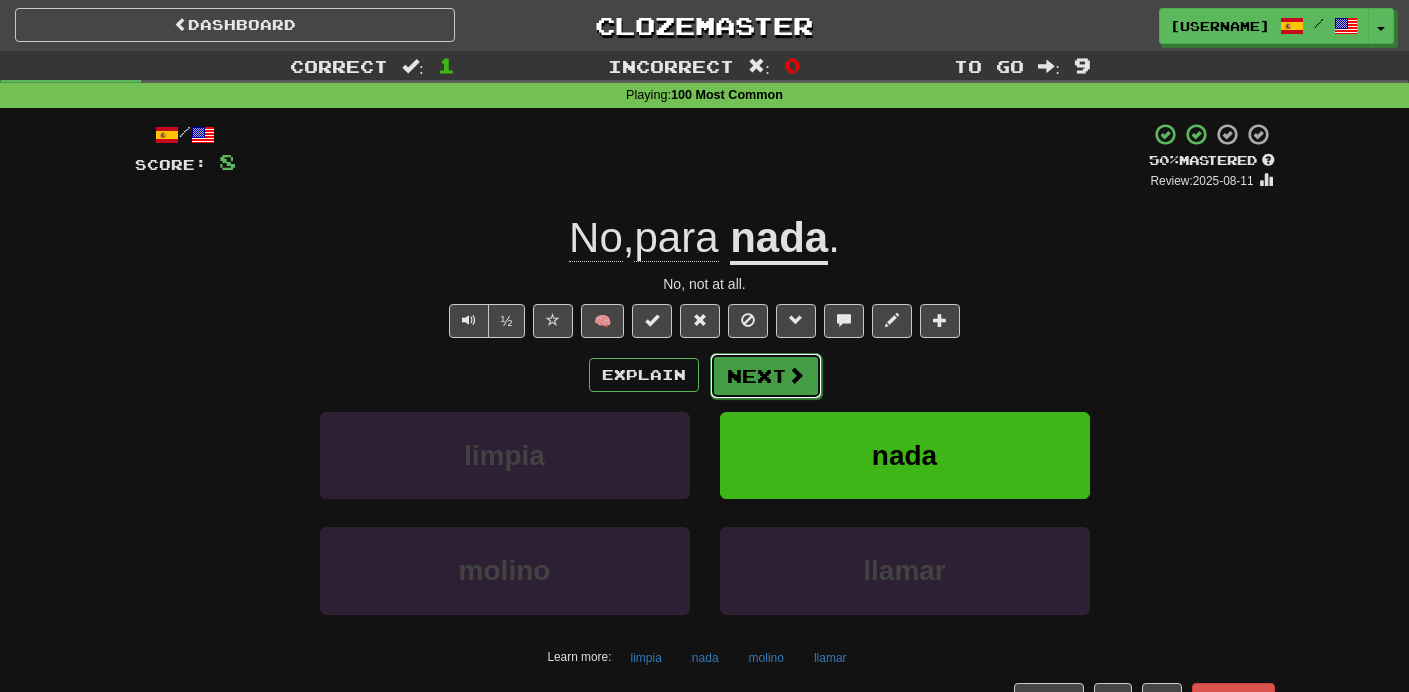 click on "Next" at bounding box center [766, 376] 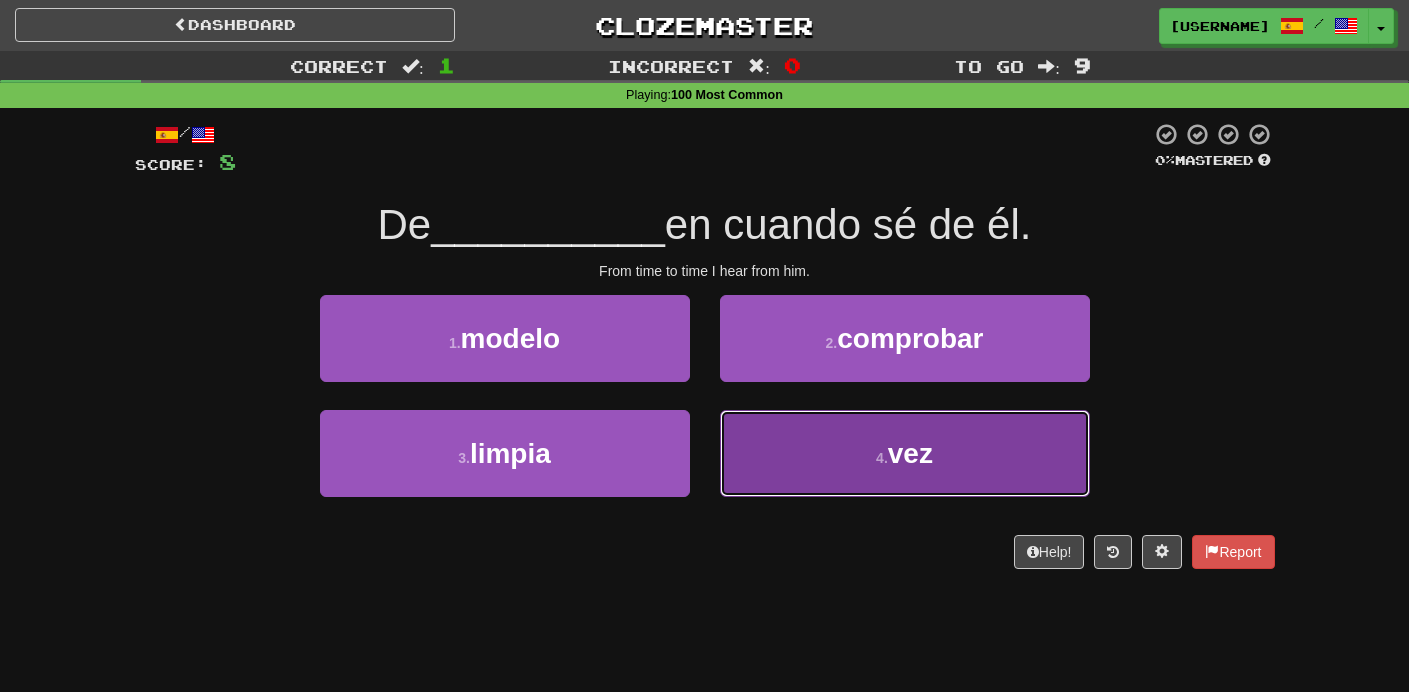 click on "4 .  vez" at bounding box center (905, 453) 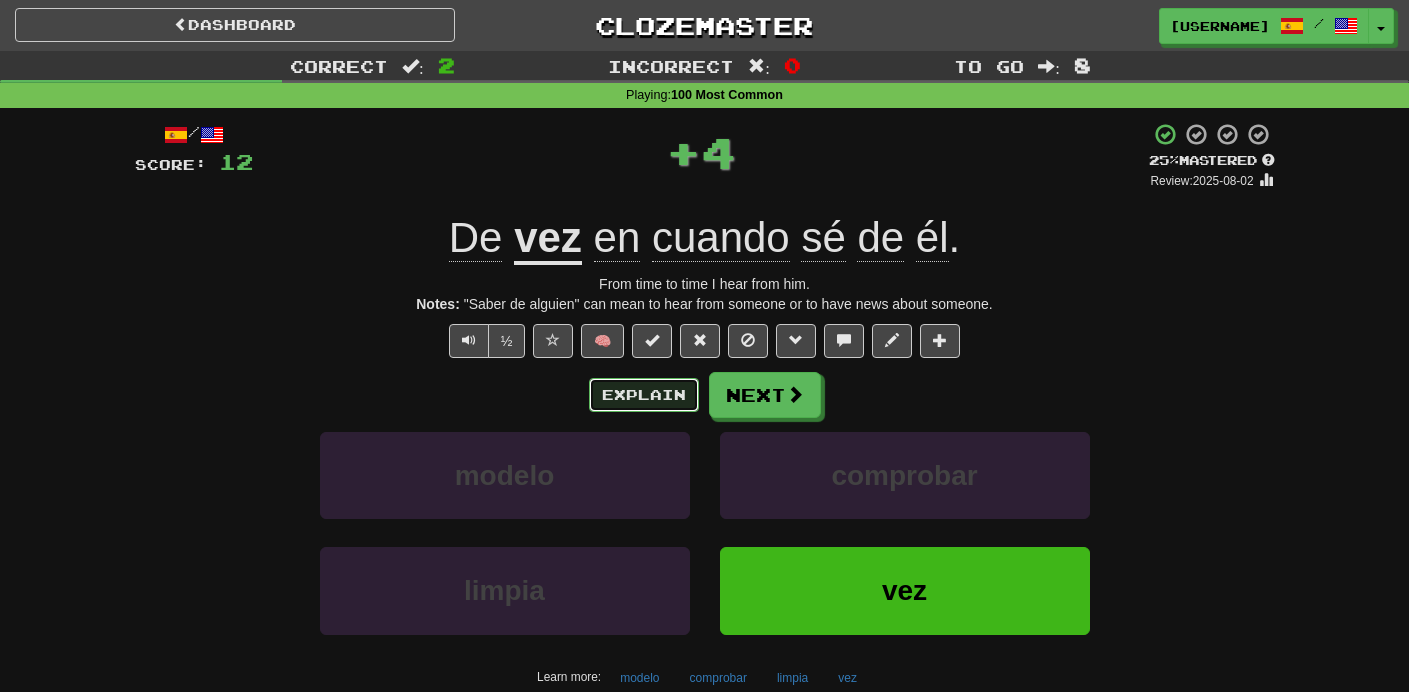 click on "Explain" at bounding box center (644, 395) 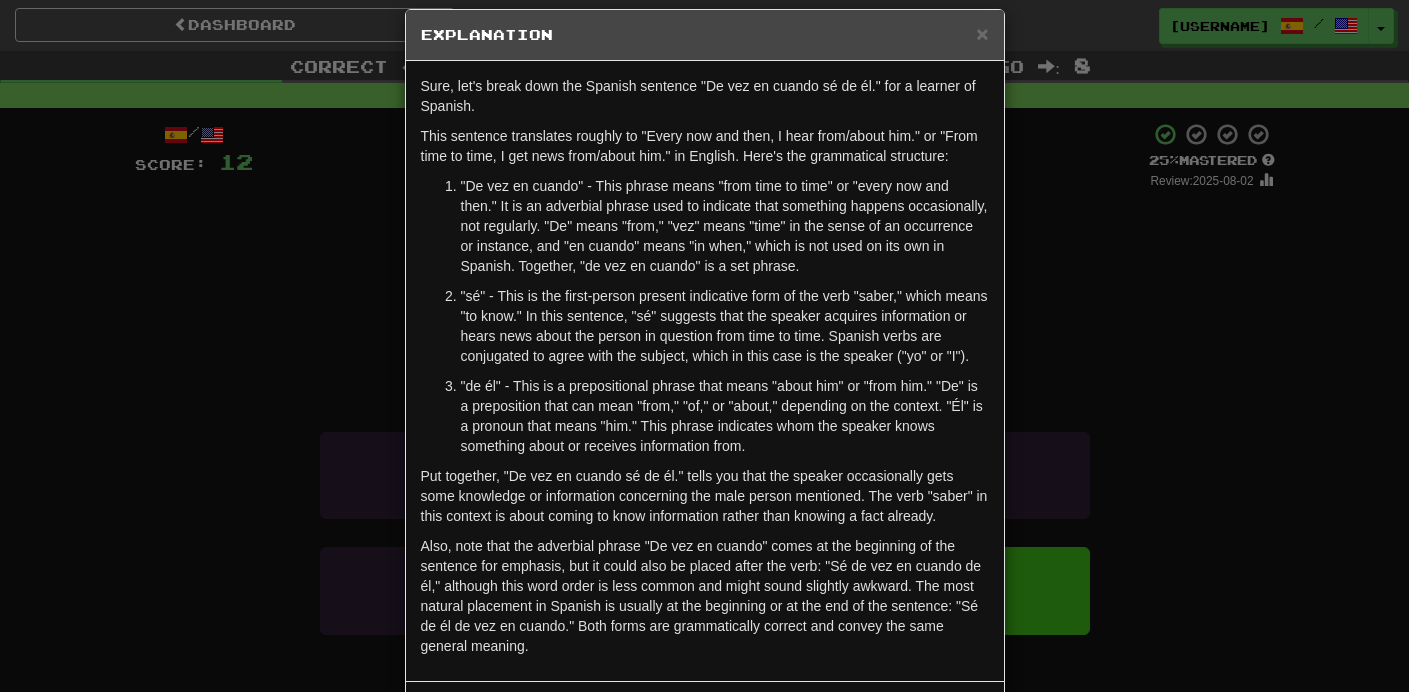 scroll, scrollTop: 26, scrollLeft: 0, axis: vertical 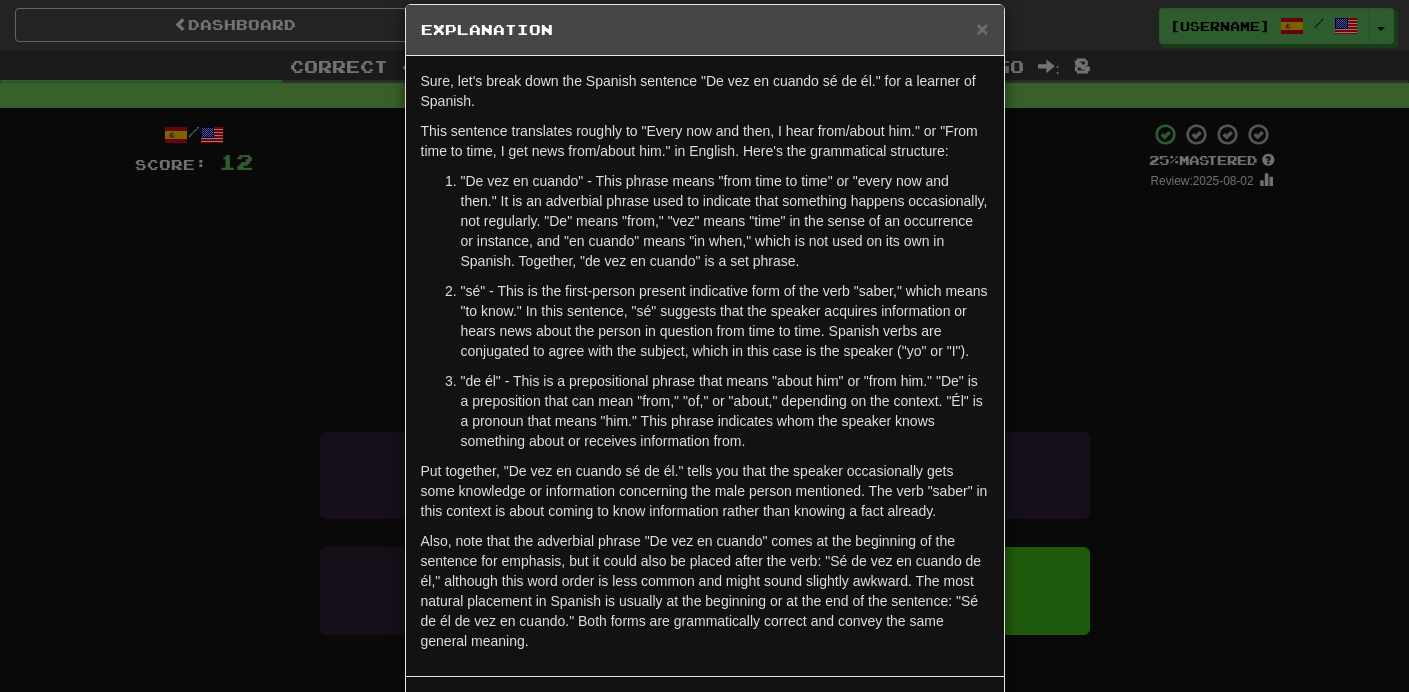 click on "× Explanation Sure, let's break down the Spanish sentence "De vez en cuando sé de él." for a learner of Spanish.
This sentence translates roughly to "Every now and then, I hear from/about him." or "From time to time, I get news from/about him." in English. Here's the grammatical structure:
"De vez en cuando" - This phrase means "from time to time" or "every now and then." It is an adverbial phrase used to indicate that something happens occasionally, not regularly. "De" means "from," "vez" means "time" in the sense of an occurrence or instance, and "en cuando" means "in when," which is not used on its own in Spanish. Together, "de vez en cuando" is a set phrase.
"de él" - This is a prepositional phrase that means "about him" or "from him." "De" is a preposition that can mean "from," "of," or "about," depending on the context. "Él" is a pronoun that means "him." This phrase indicates whom the speaker knows something about or receives information from.
Let us know ! Close" at bounding box center [704, 346] 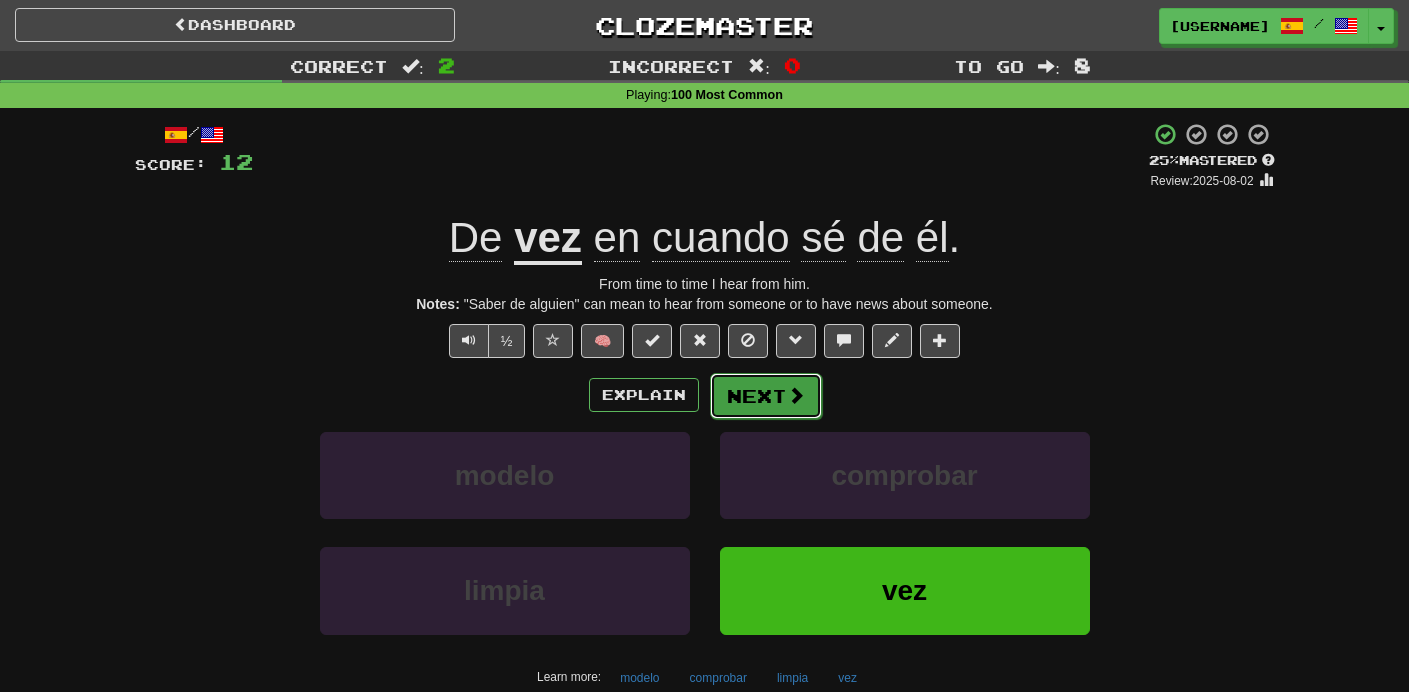 click at bounding box center (796, 395) 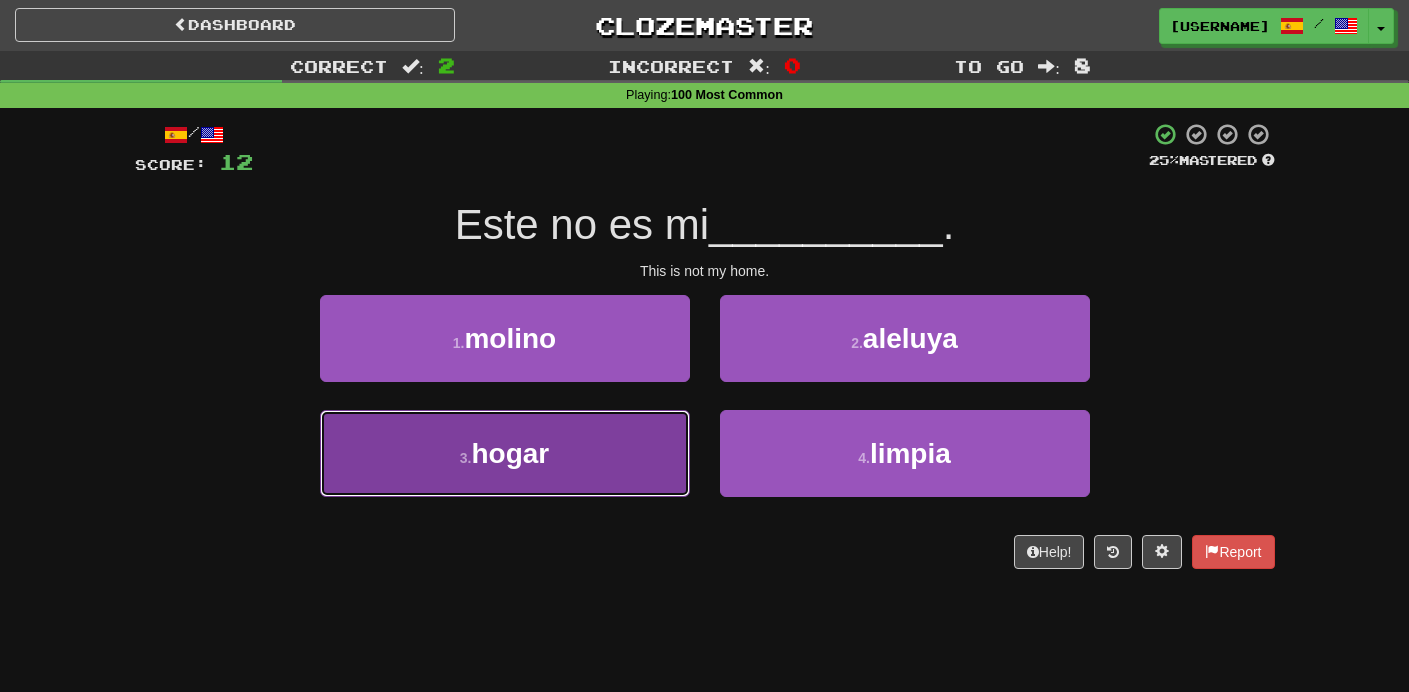 click on "3 .  hogar" at bounding box center [505, 453] 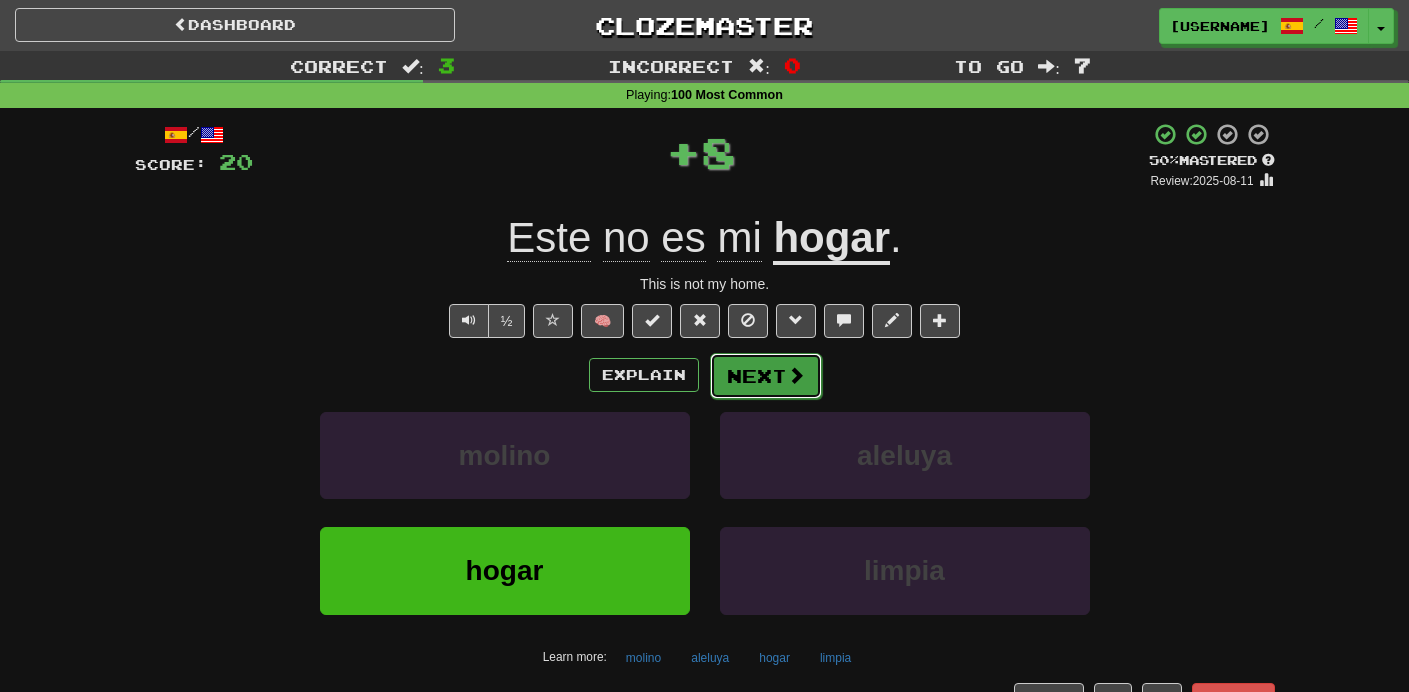 click on "Next" at bounding box center [766, 376] 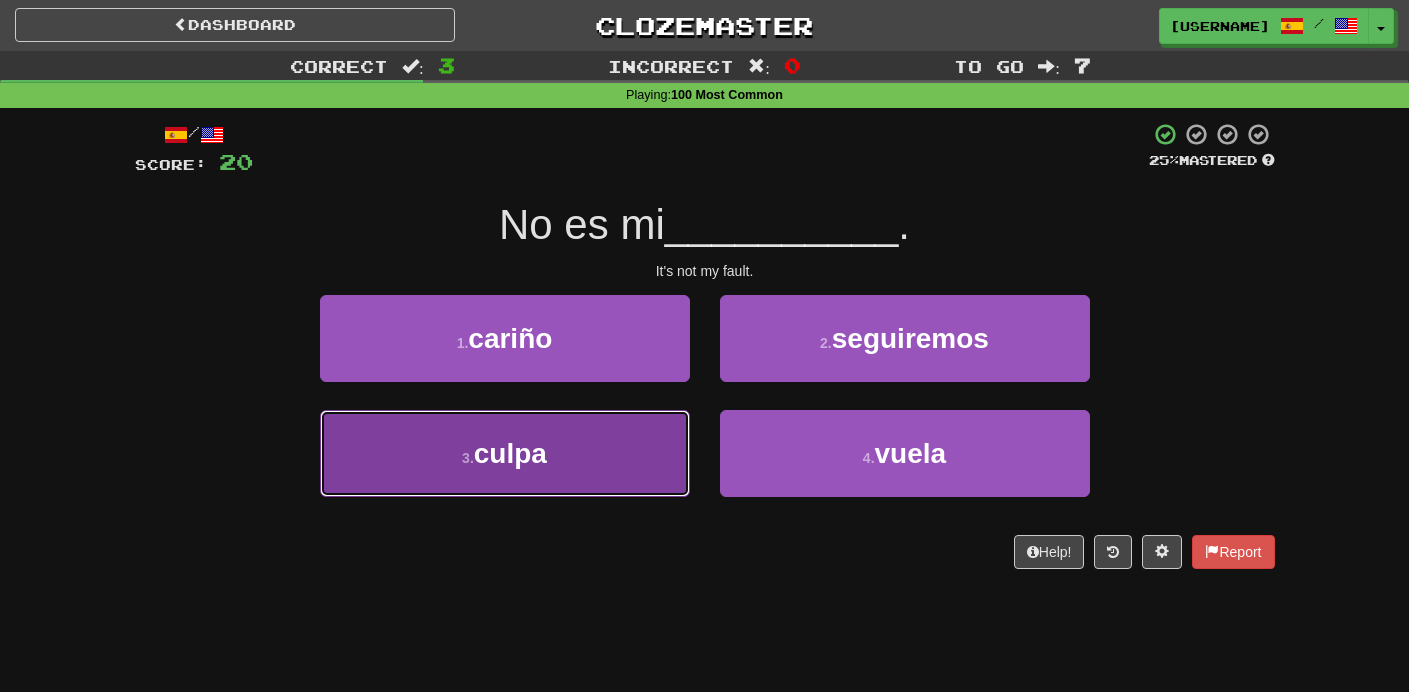 click on "3 .  culpa" at bounding box center [505, 453] 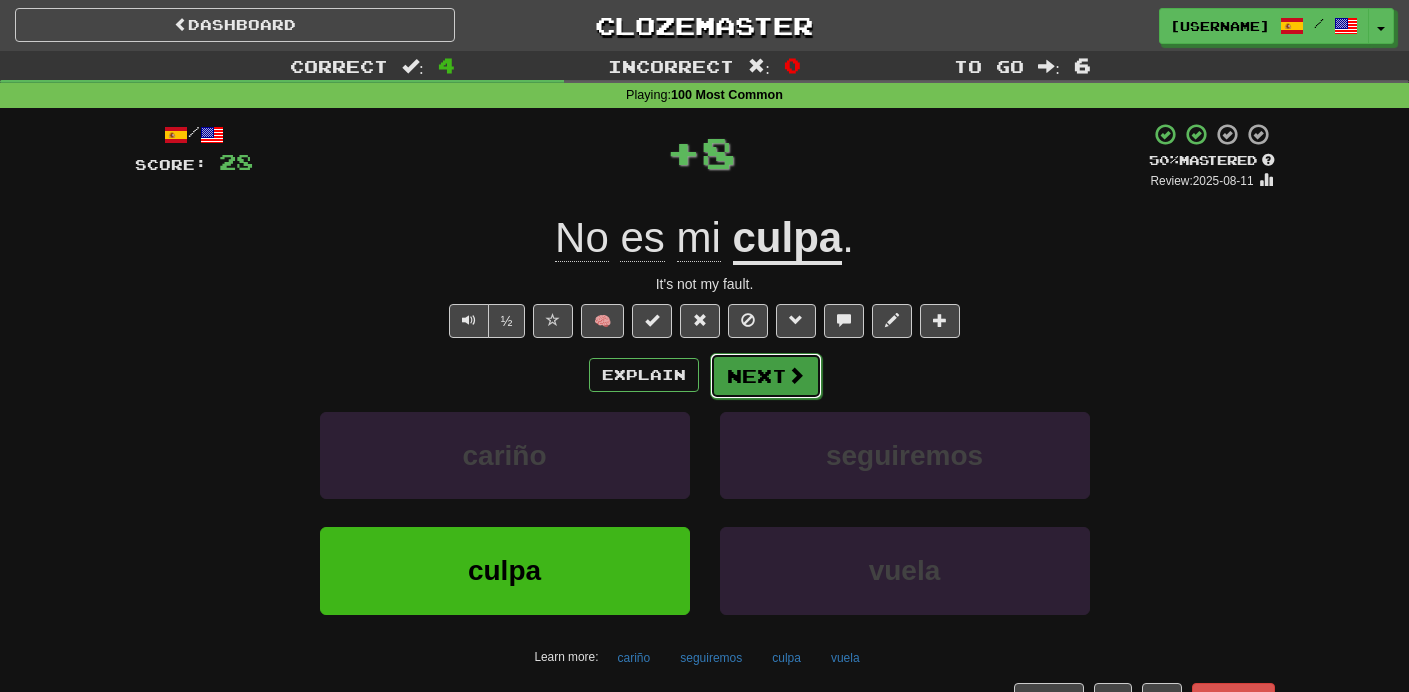 click at bounding box center [796, 375] 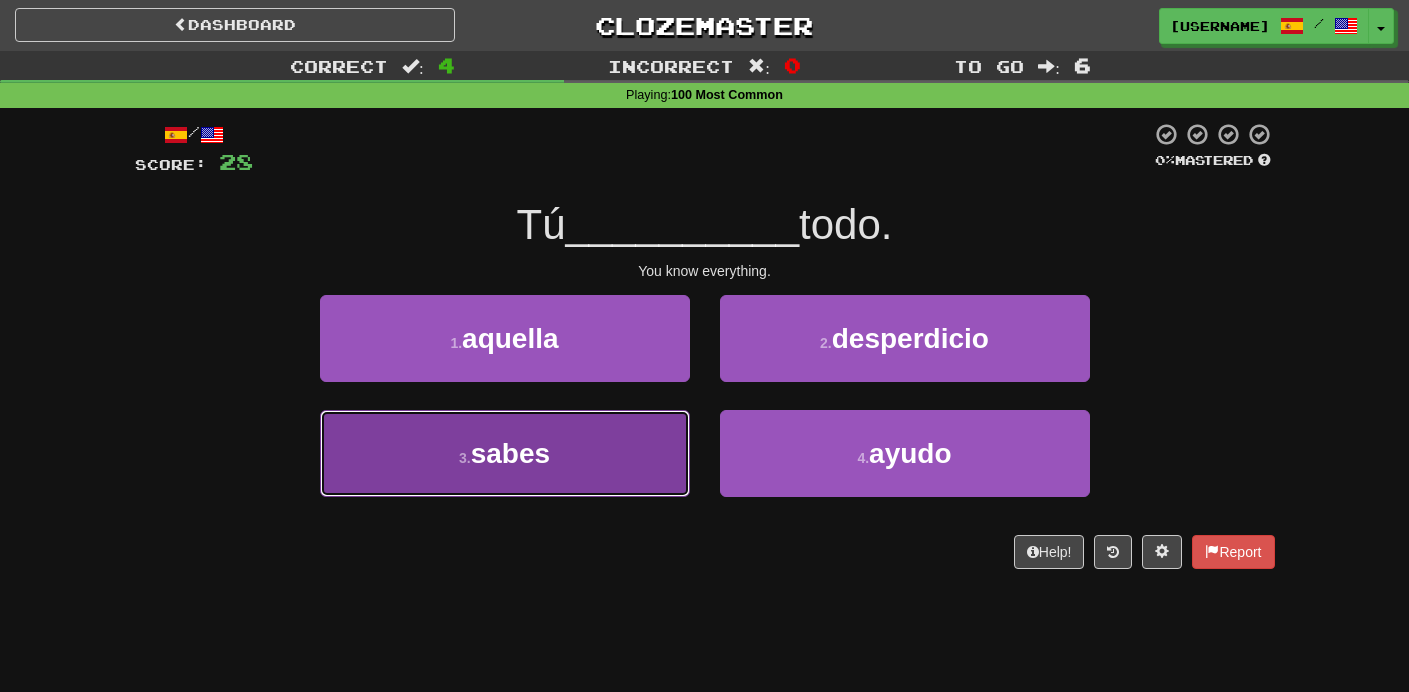 click on "3 .  sabes" at bounding box center (505, 453) 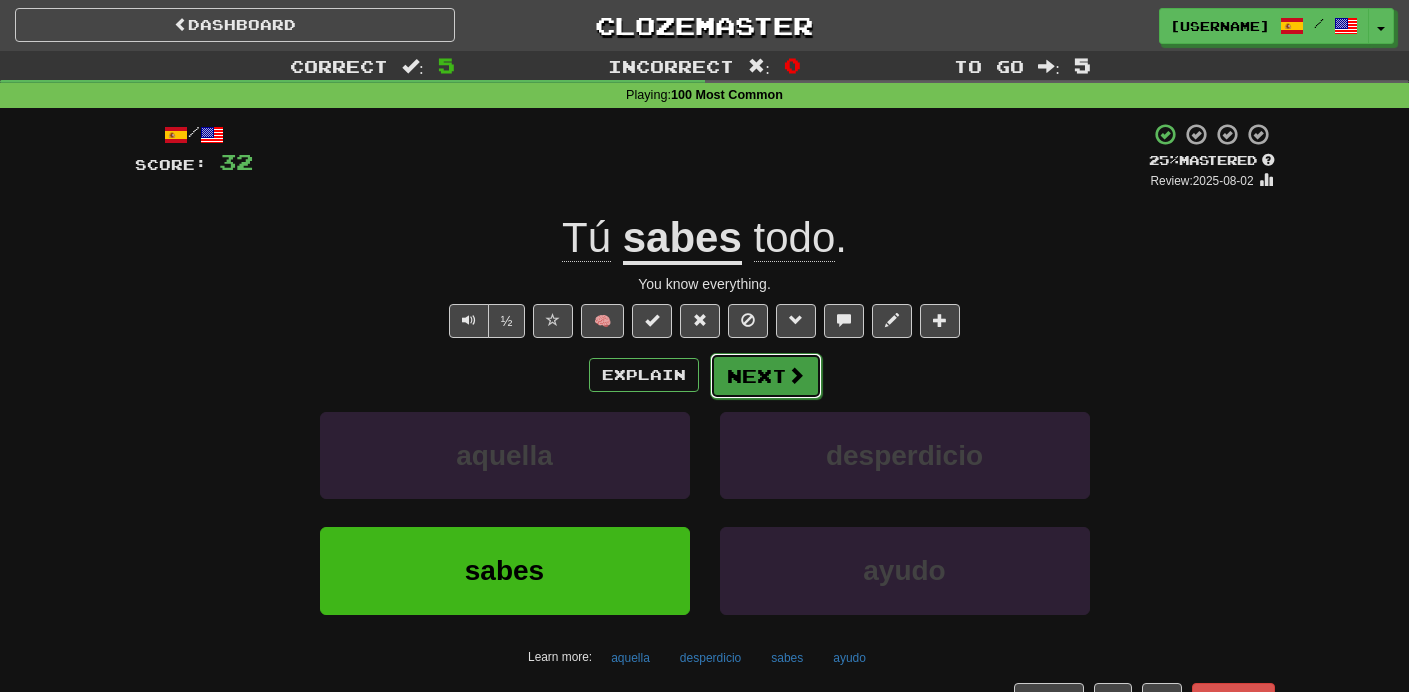 click on "Next" at bounding box center (766, 376) 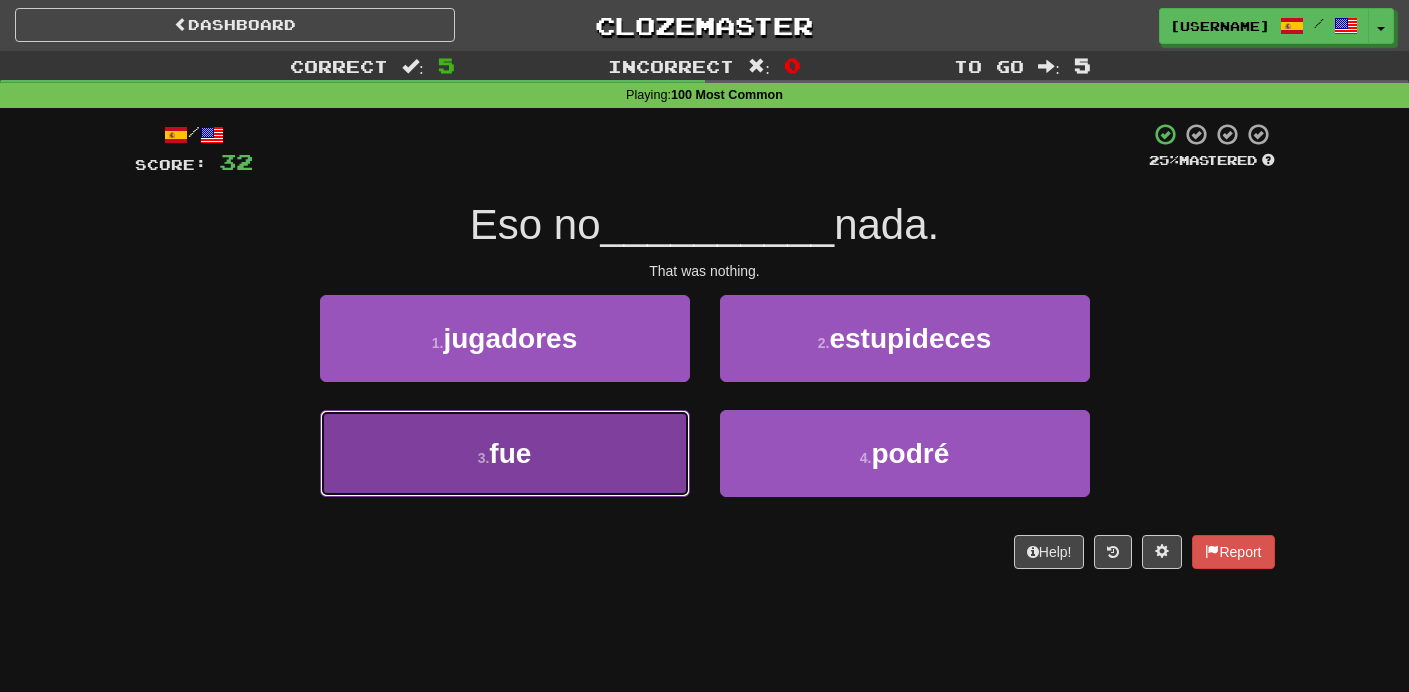 click on "fue" at bounding box center (510, 453) 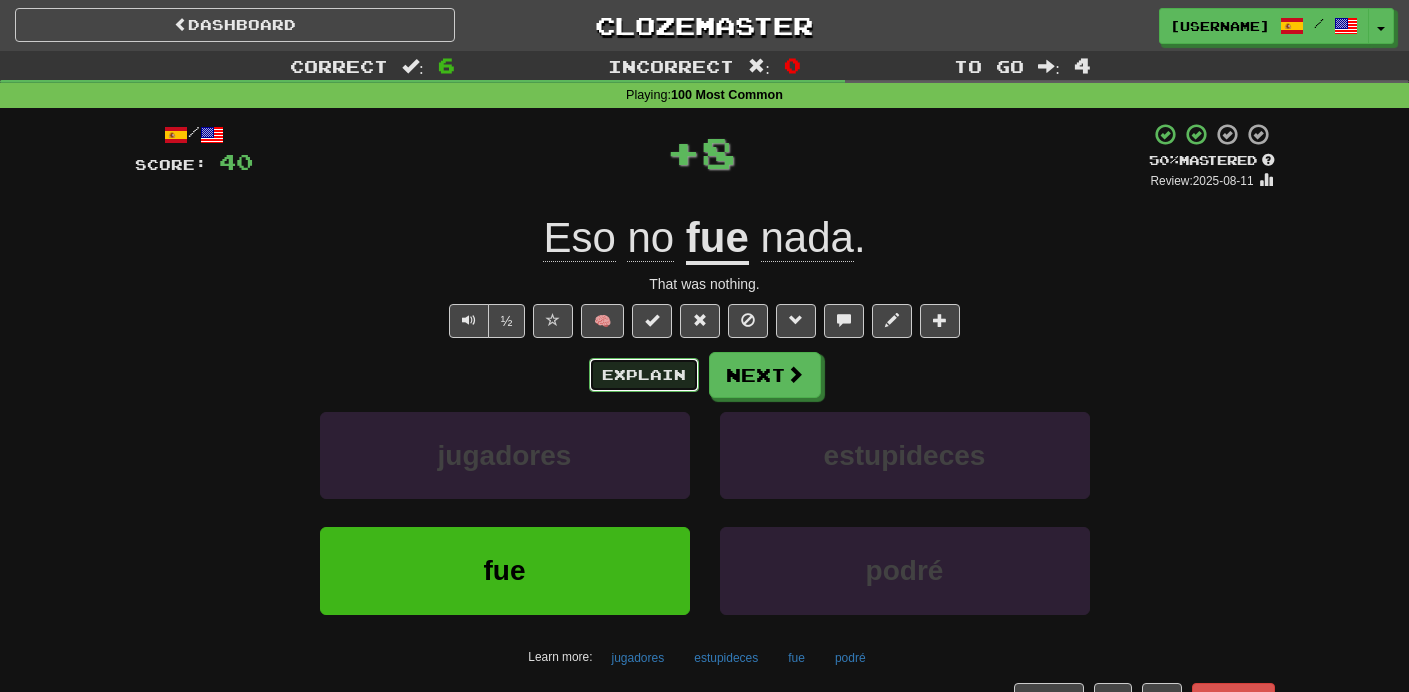 click on "Explain" at bounding box center (644, 375) 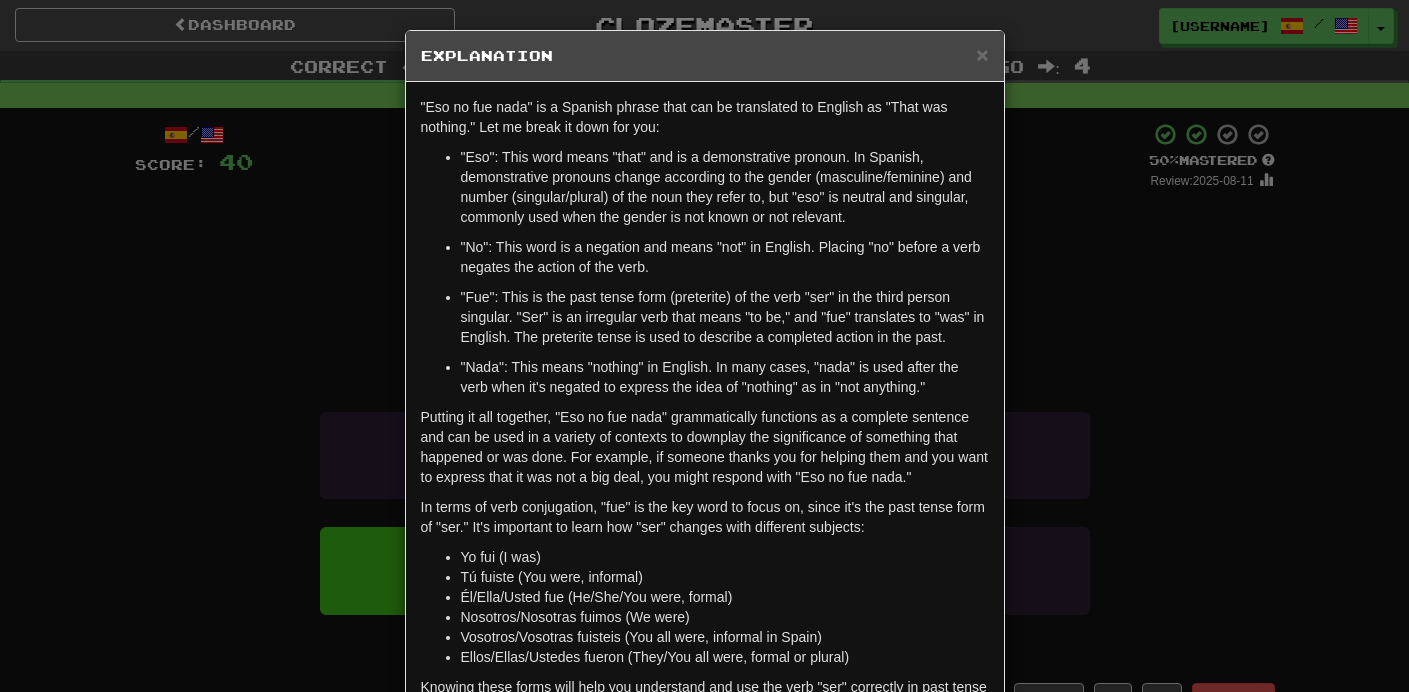 click on "× Explanation "Eso no fue nada" is a Spanish phrase that can be translated to English as "That was nothing." Let me break it down for you:
"Eso": This word means "that" and is a demonstrative pronoun. In Spanish, demonstrative pronouns change according to the gender (masculine/feminine) and number (singular/plural) of the noun they refer to, but "eso" is neutral and singular, commonly used when the gender is not known or not relevant.
"No": This word is a negation and means "not" in English. Placing "no" before a verb negates the action of the verb.
"Fue": This is the past tense form (preterite) of the verb "ser" in the third person singular. "Ser" is an irregular verb that means "to be," and "fue" translates to "was" in English. The preterite tense is used to describe a completed action in the past.
"Nada": This means "nothing" in English. In many cases, "nada" is used after the verb when it's negated to express the idea of "nothing" as in "not anything."
Yo fui (I was)" at bounding box center (704, 346) 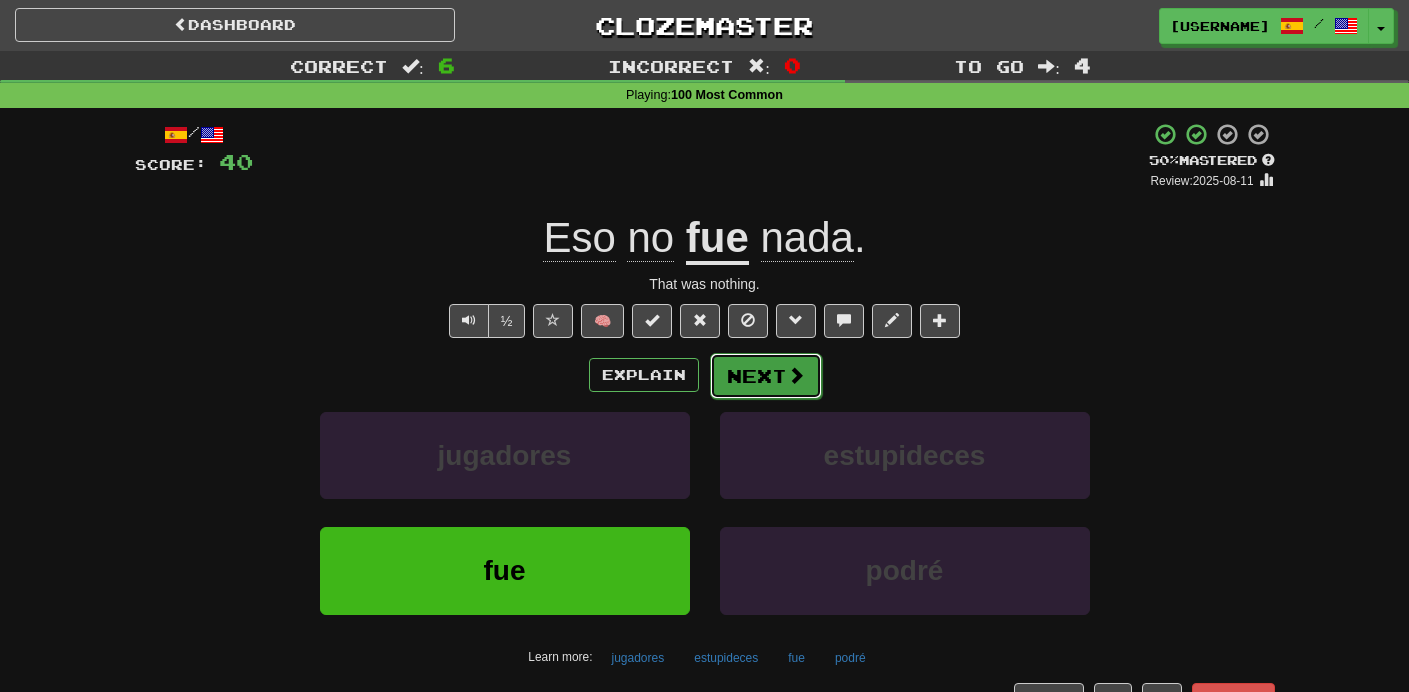 click on "Next" at bounding box center (766, 376) 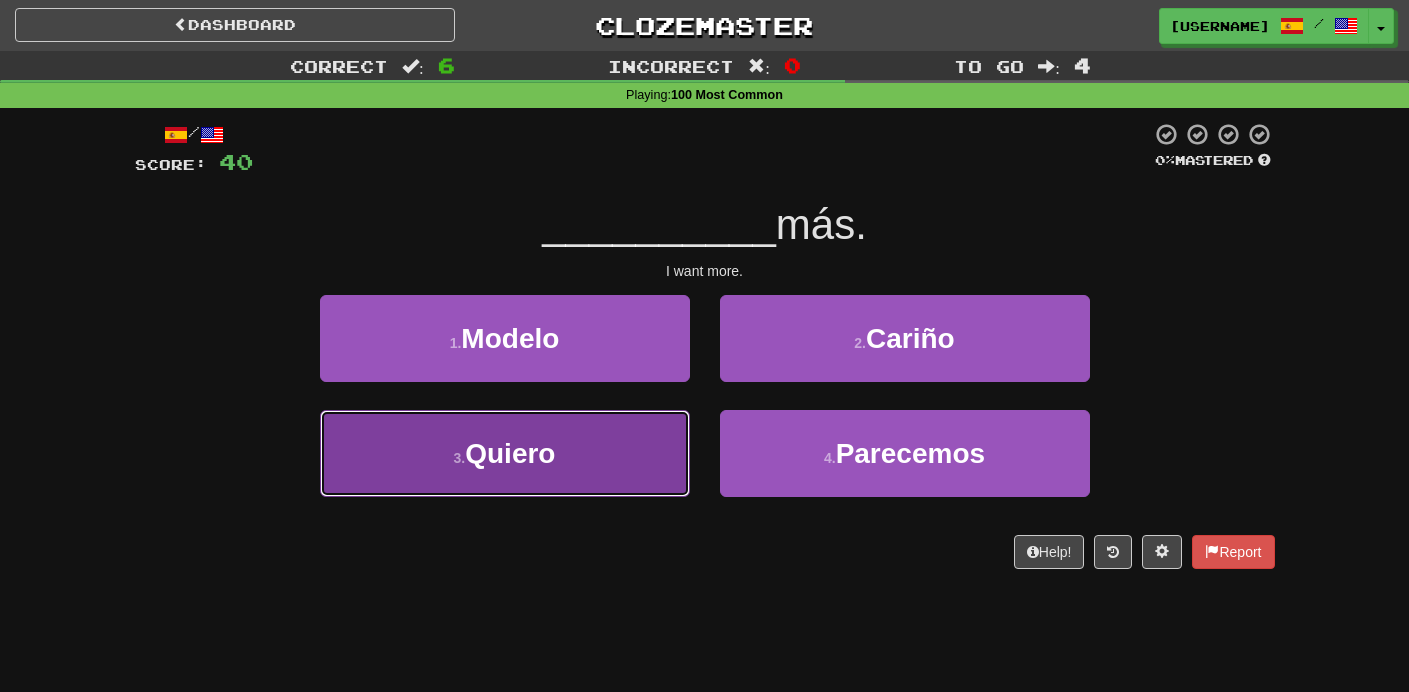 click on "3 .  Quiero" at bounding box center (505, 453) 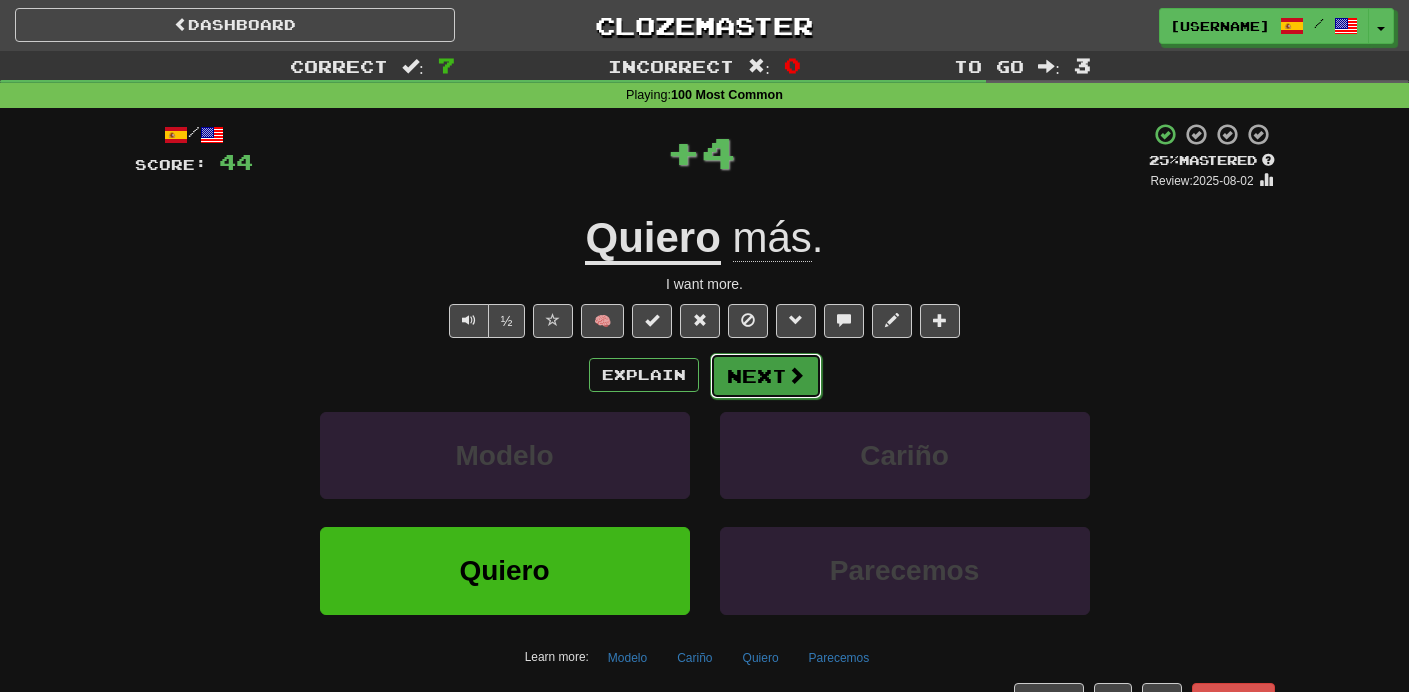 click at bounding box center [796, 375] 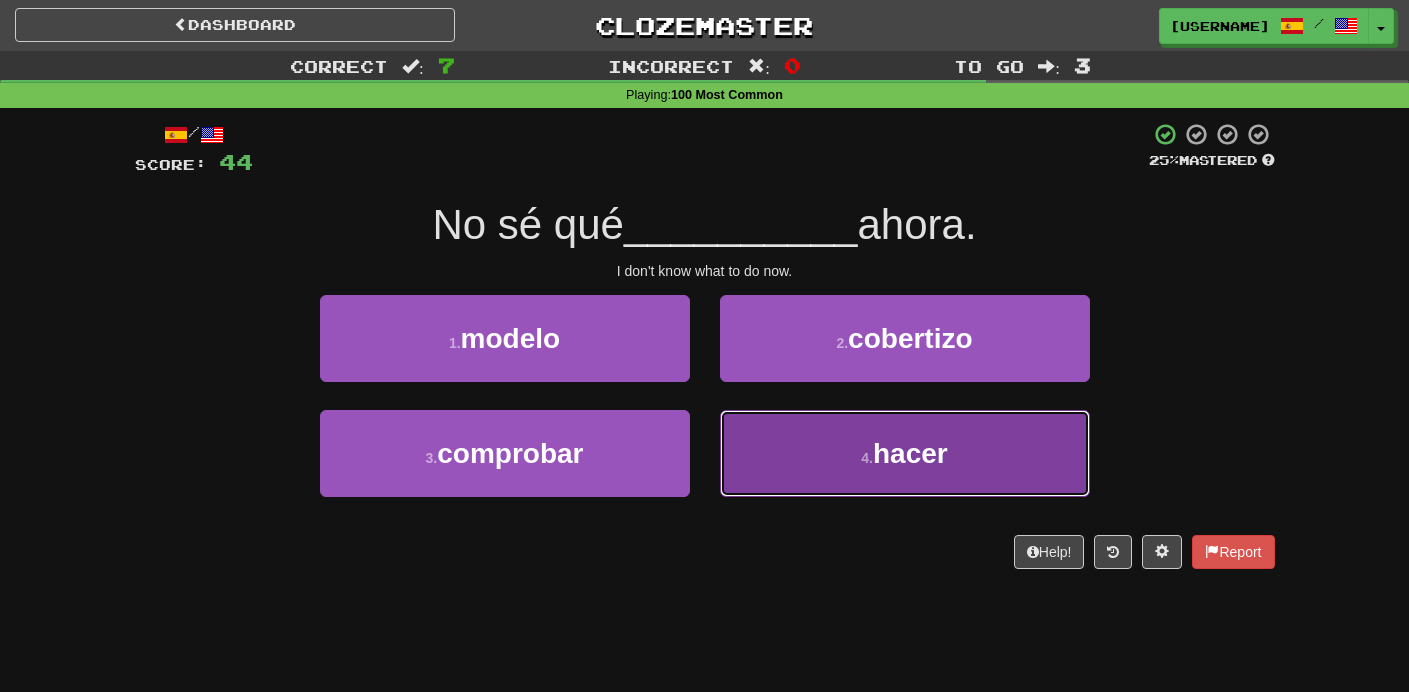click on "4 .  hacer" at bounding box center [905, 453] 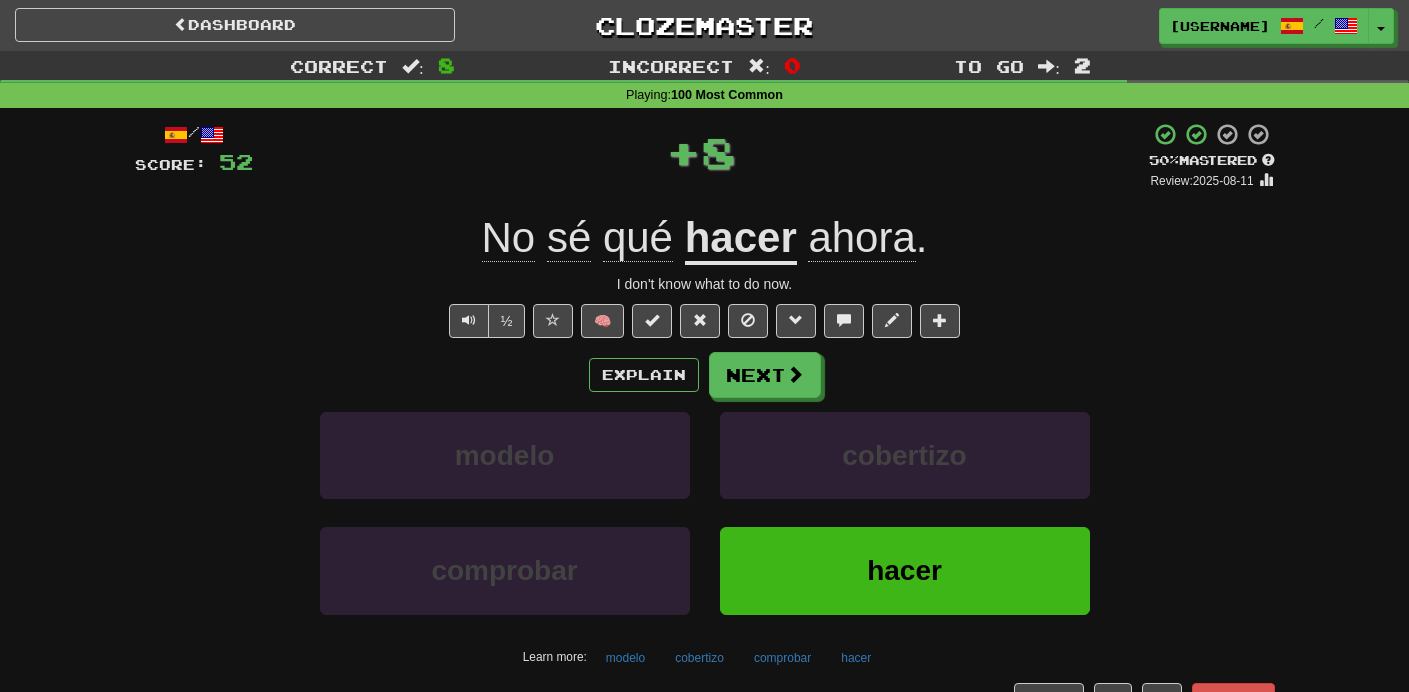 click on "Explain Next" at bounding box center (705, 375) 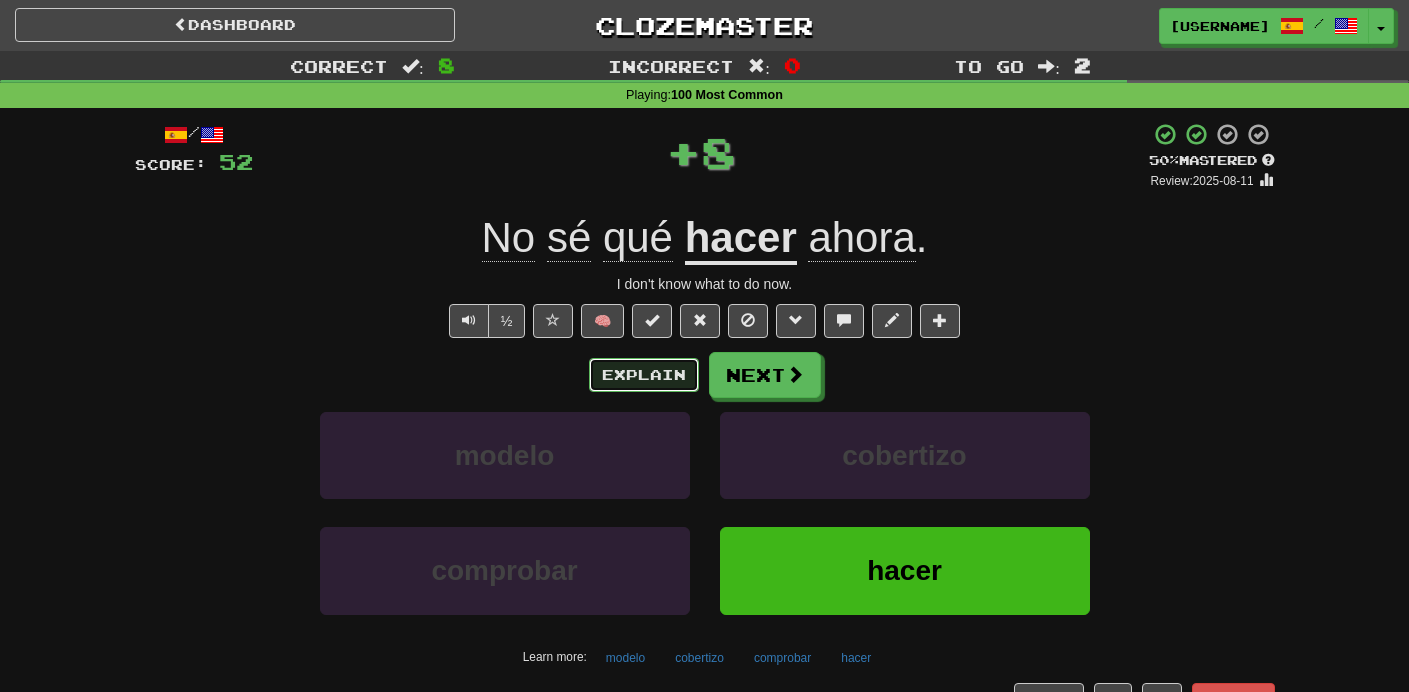 click on "Explain" at bounding box center (644, 375) 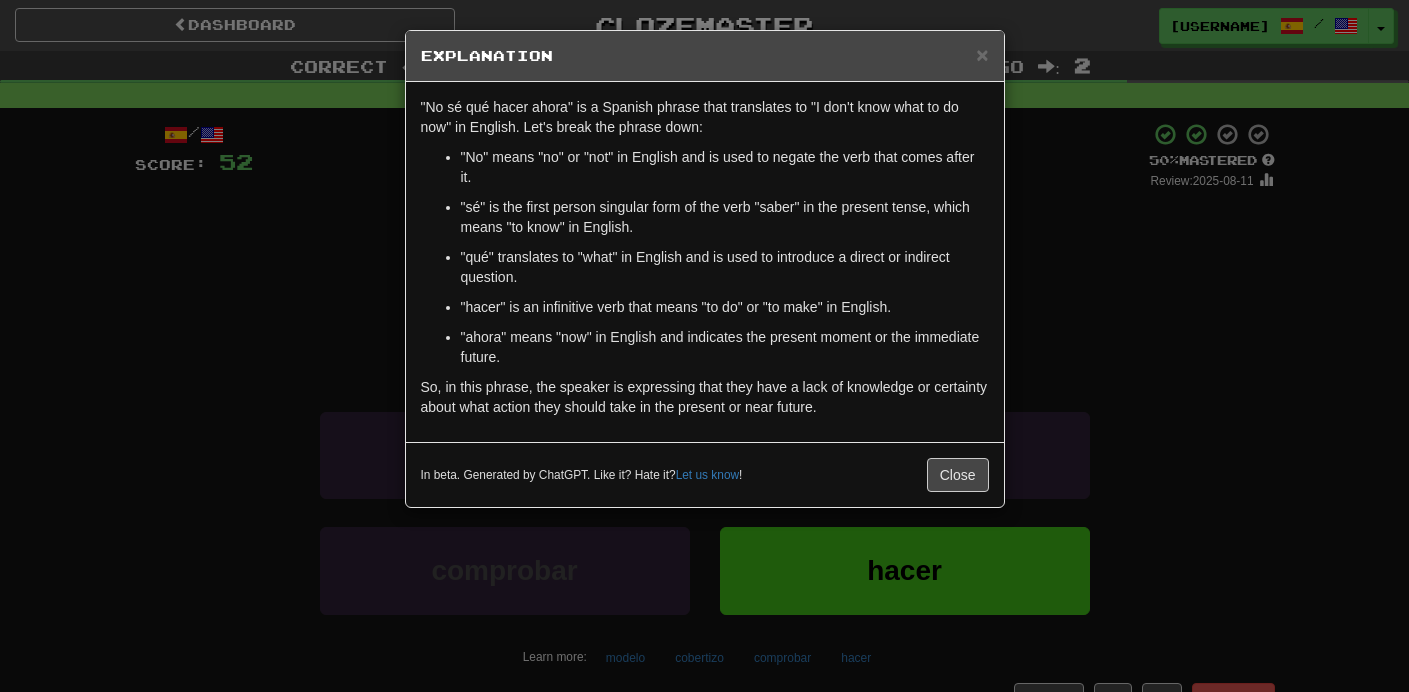 click on "In beta. Generated by ChatGPT. Like it? Hate it?  Let us know ! Close" at bounding box center (705, 474) 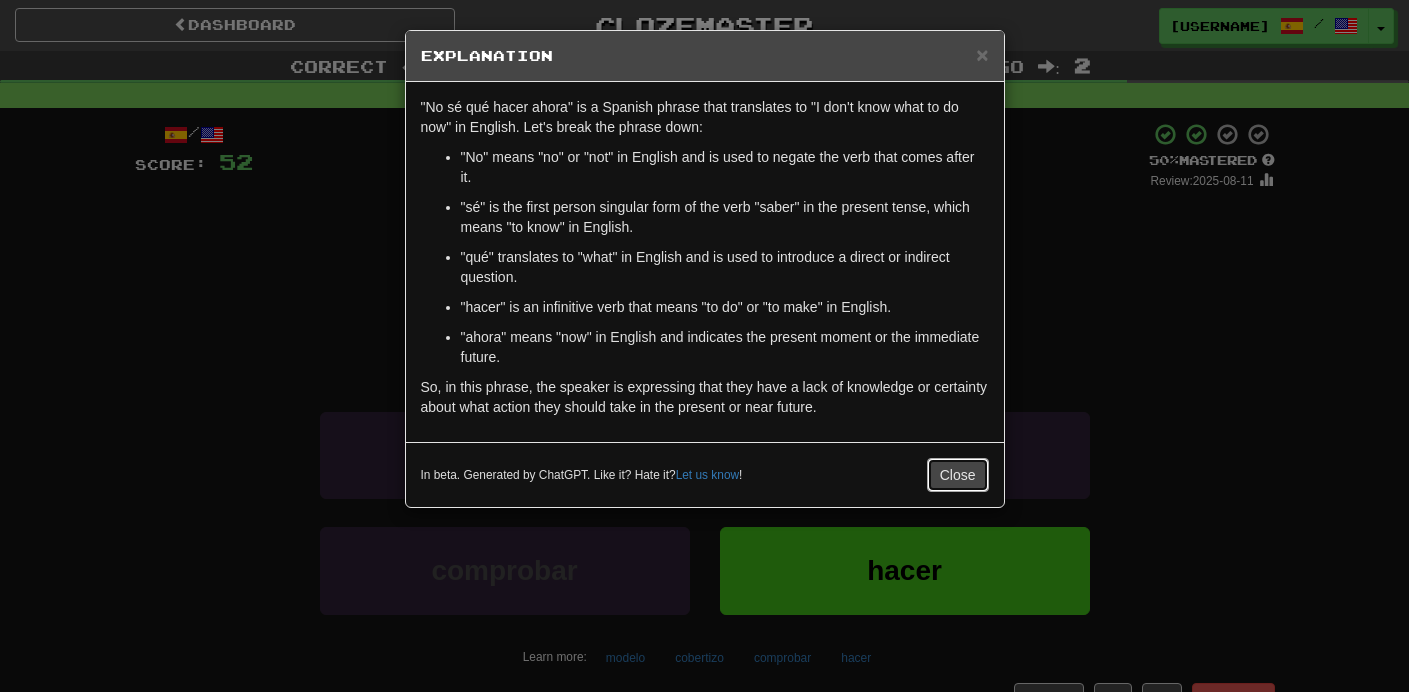 click on "Close" at bounding box center (958, 475) 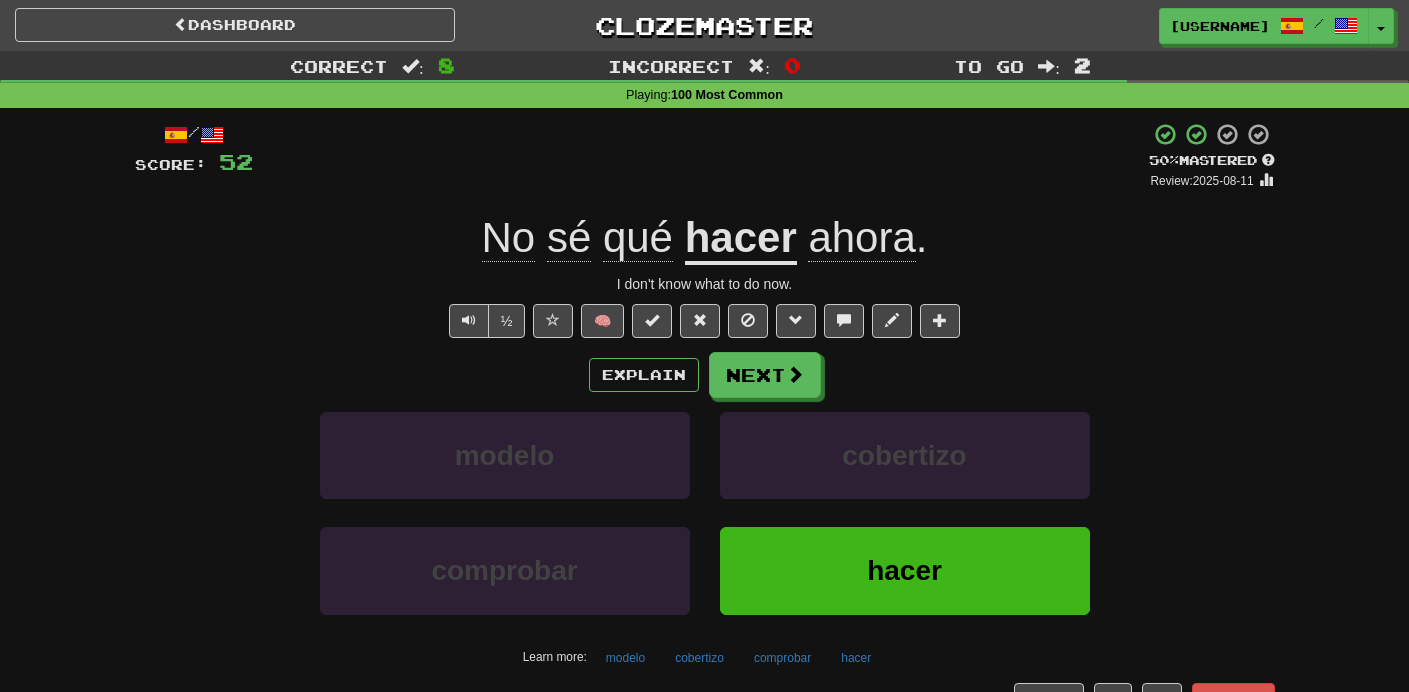 click on "Explain Next modelo cobertizo comprobar hacer Learn more: modelo cobertizo comprobar hacer" at bounding box center [705, 512] 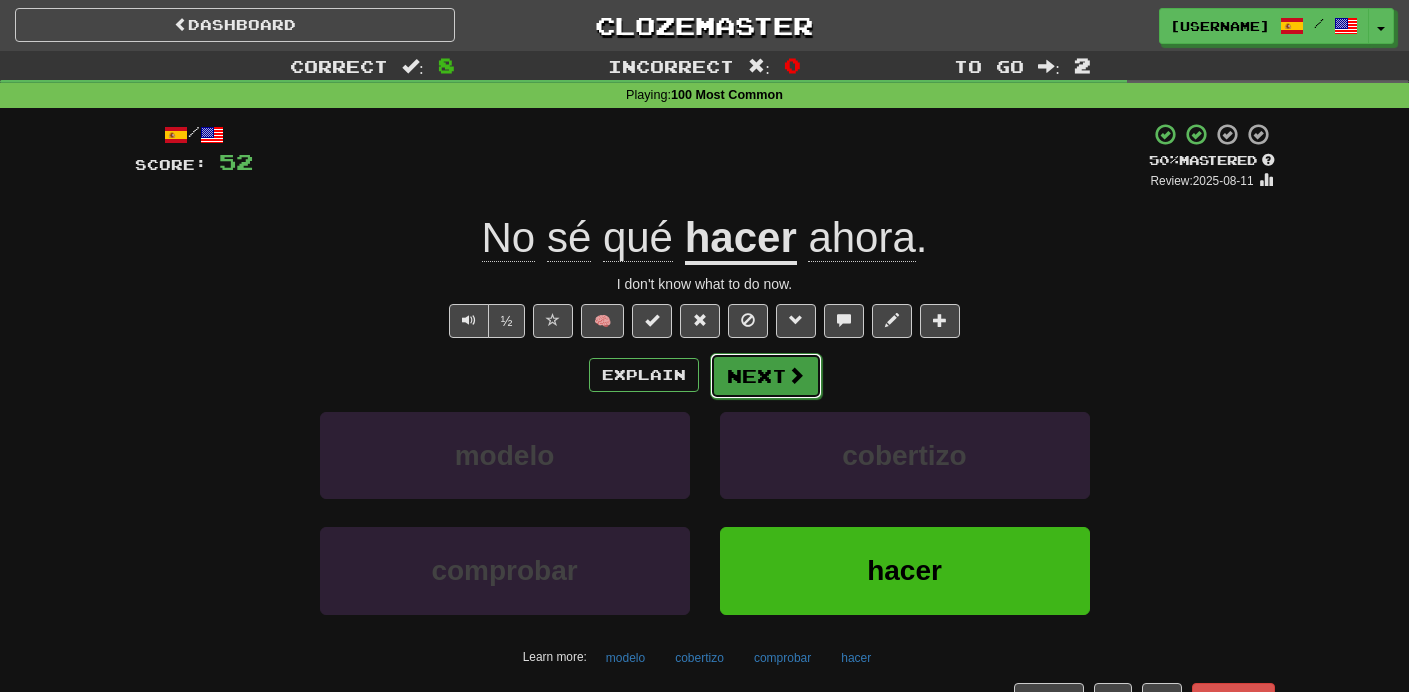 click on "Next" at bounding box center (766, 376) 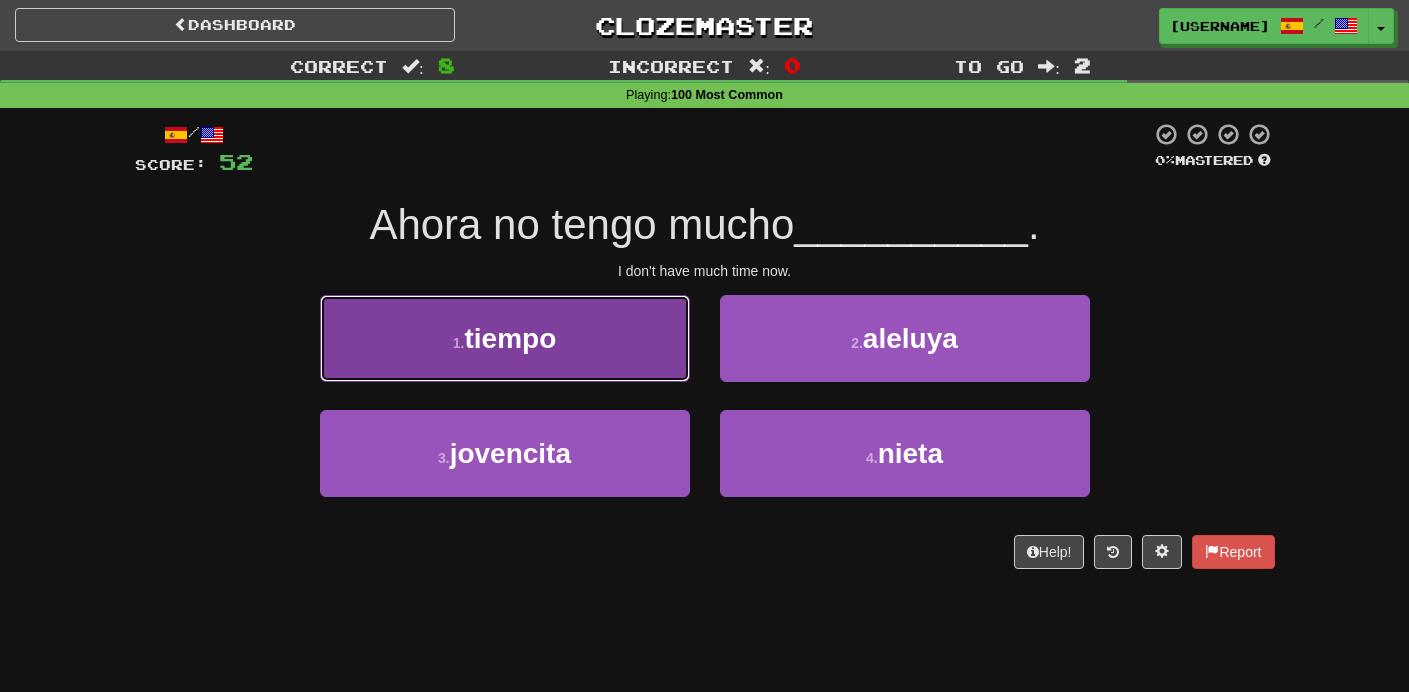 click on "1 .  tiempo" at bounding box center (505, 338) 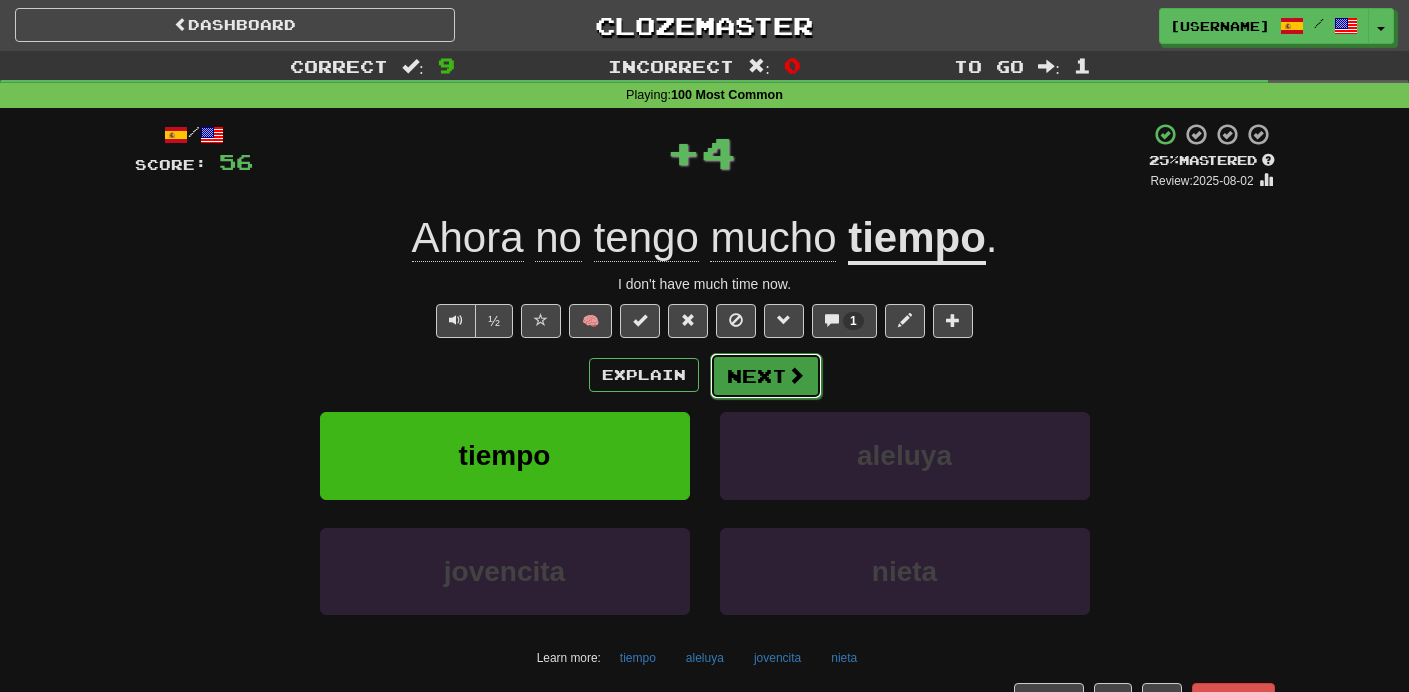 click on "Next" at bounding box center [766, 376] 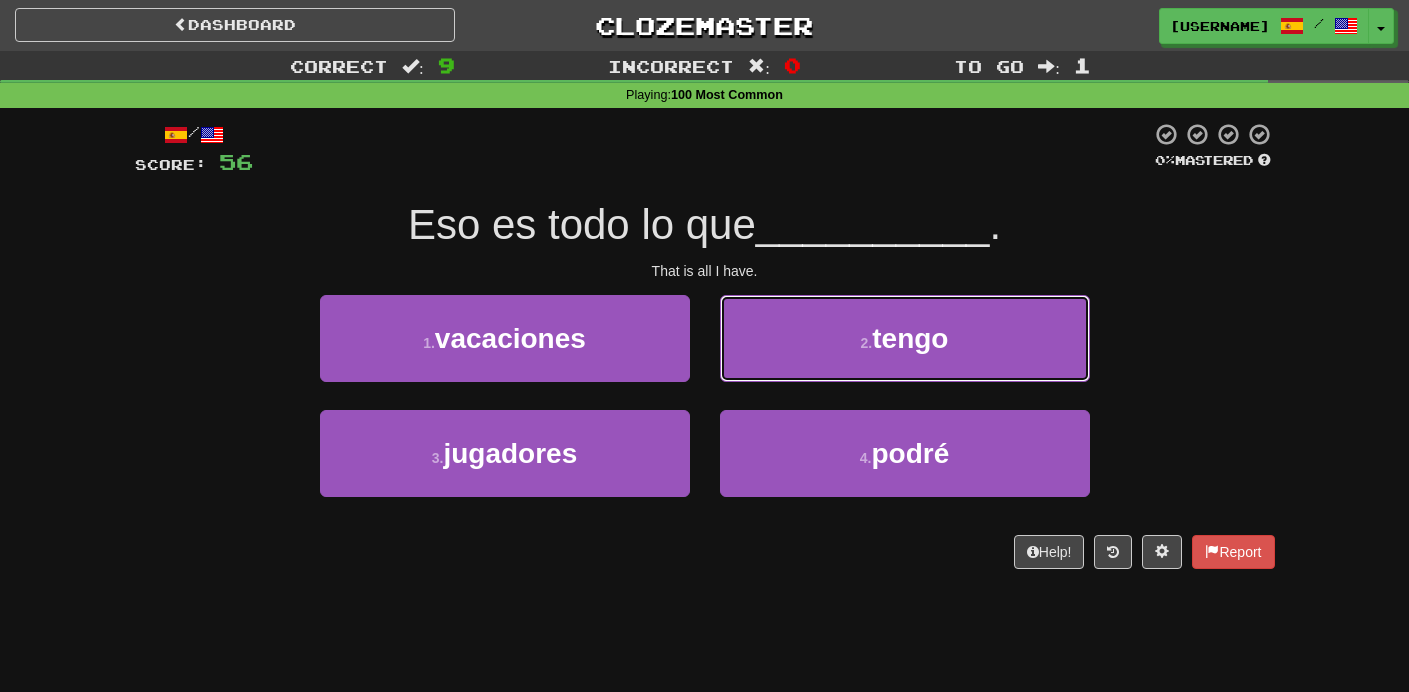 click on "2 .  tengo" at bounding box center [905, 338] 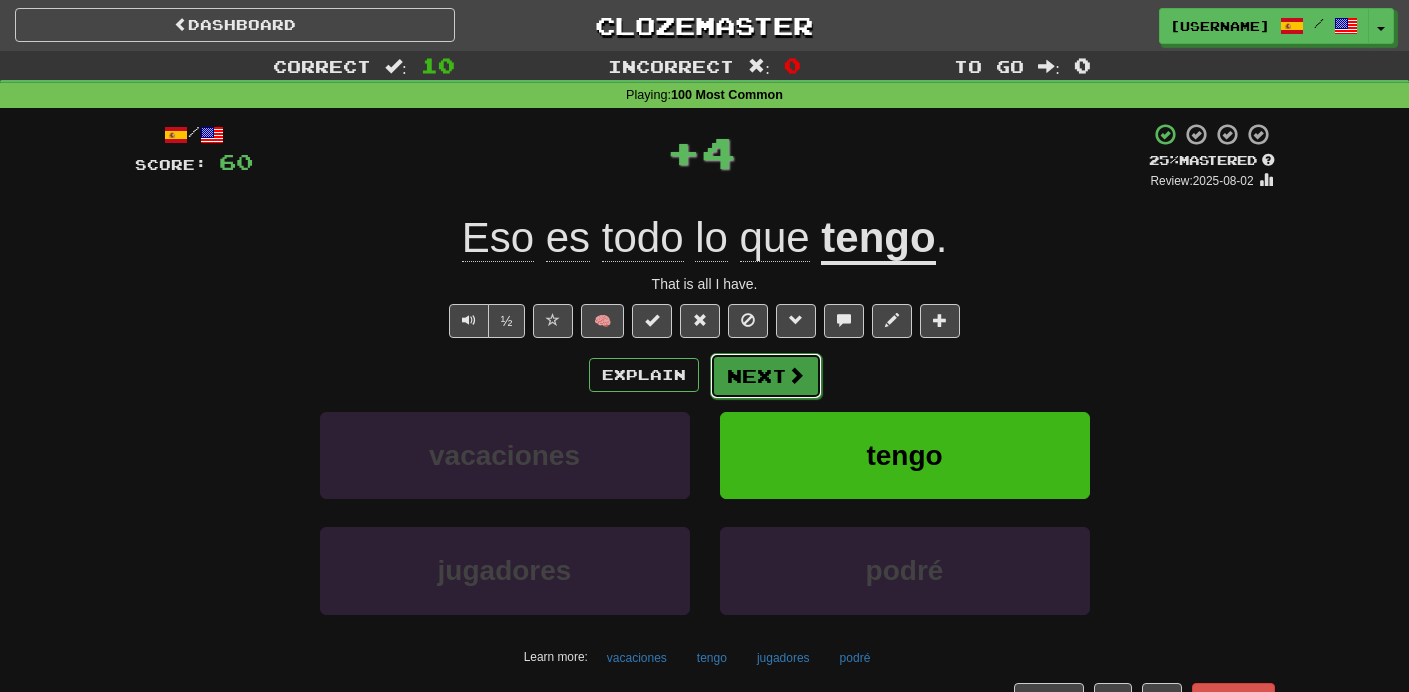click on "Next" at bounding box center [766, 376] 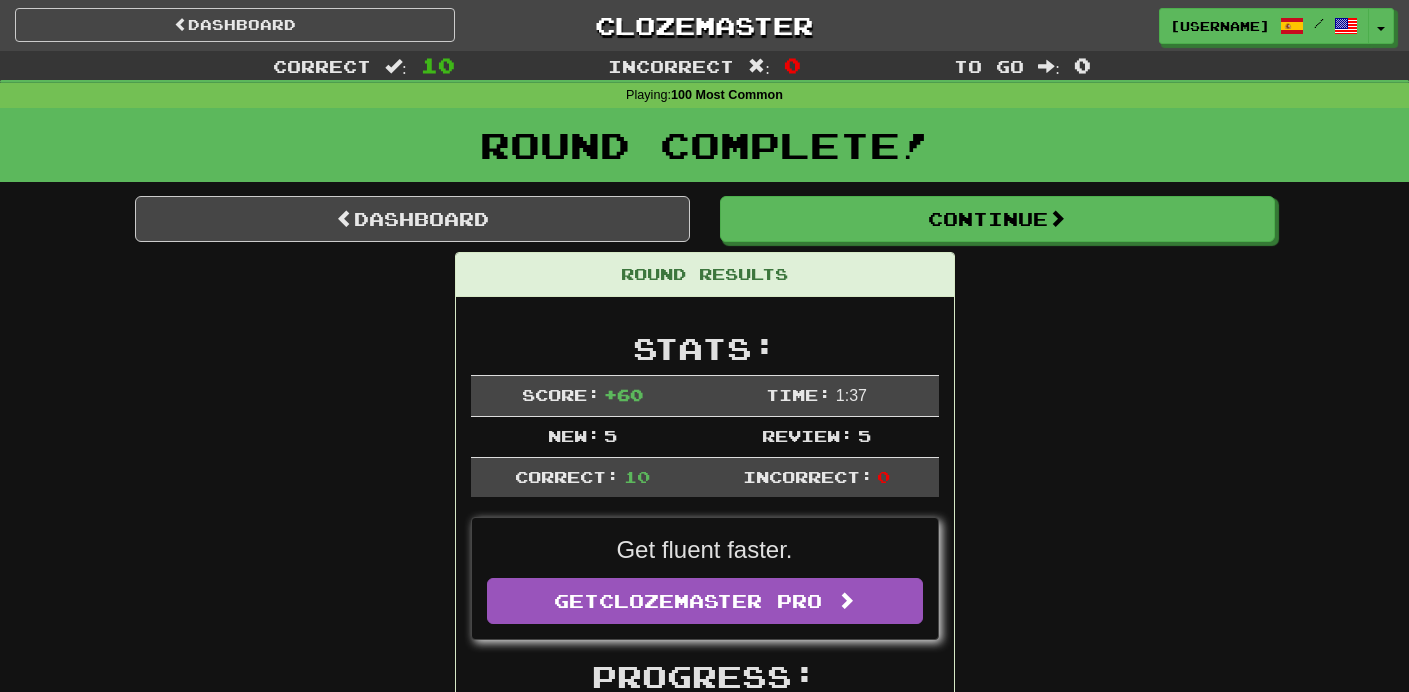 click on "Dashboard Continue  Round Results Stats: Score:   + 60 Time:   1 : 37 New:   5 Review:   5 Correct:   10 Incorrect:   0 Get fluent faster. Get  Clozemaster Pro   Progress: 100 Most Common Playing:  35  /  261 + 5 11.494% 13.41% Mastered:  0  /  261 0% Ready for Review:  5  /  Level:  2 59  points to level  3  - keep going! Ranked:  1477 th  this week Sentences:  Report No, para  nada . No, not at all.  Report De  vez  en cuando sé de él. From time to time I hear from him.  Report Este no es mi  hogar . This is not my home.  Report No es mi  culpa . It's not my fault.  Report Tú  sabes  todo. You know everything.  Report Eso no  fue  nada. That was nothing.  Report Quiero  más. I want more.  Report No sé qué  hacer  ahora. I don't know what to do now. 1  Report Ahora no tengo mucho  tiempo . I don't have much time now.  Report Eso es todo lo que  tengo . That is all I have.  Dashboard Continue" at bounding box center [705, 1173] 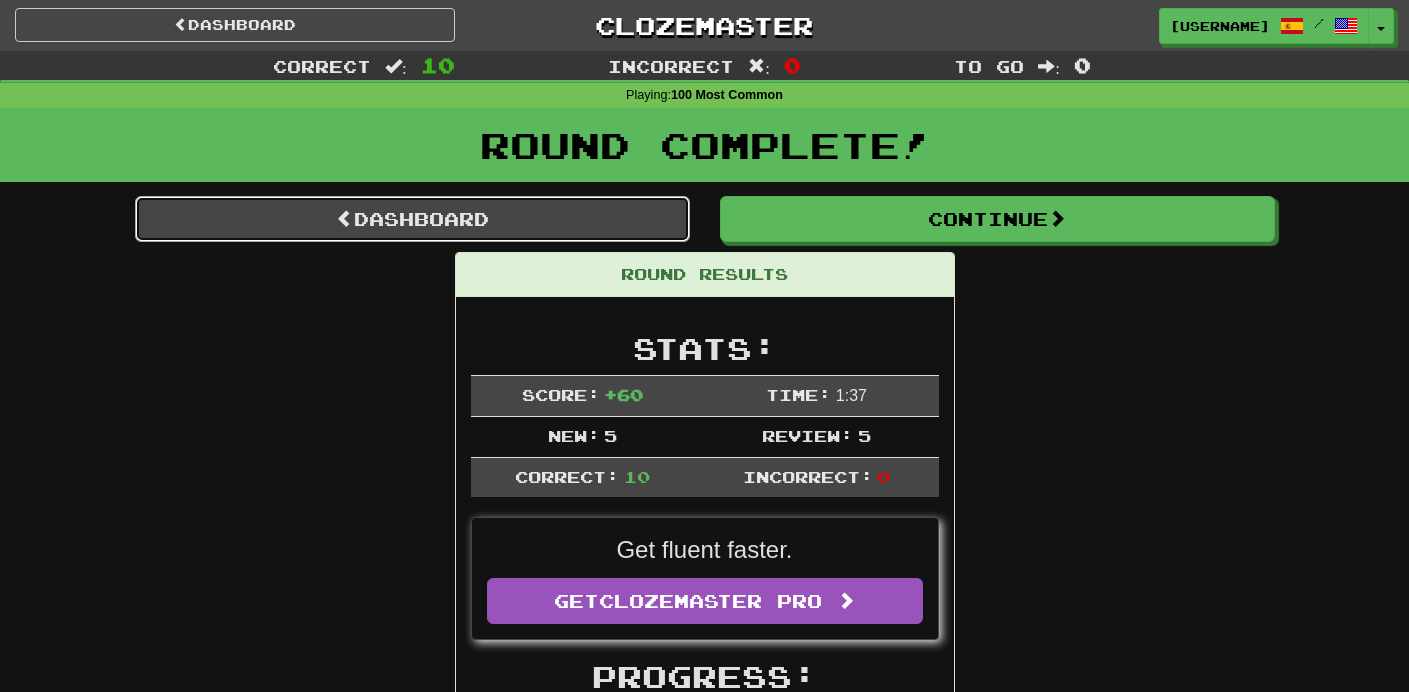 click on "Dashboard" at bounding box center [412, 219] 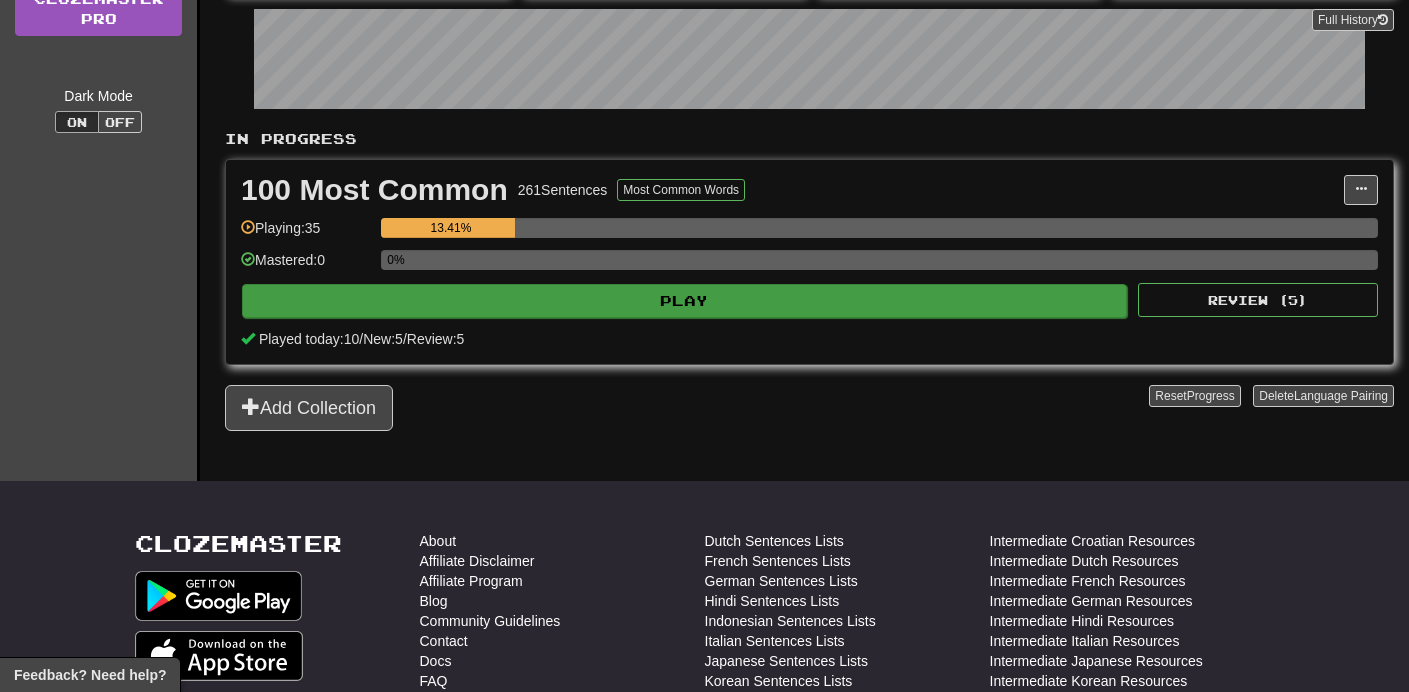 scroll, scrollTop: 0, scrollLeft: 0, axis: both 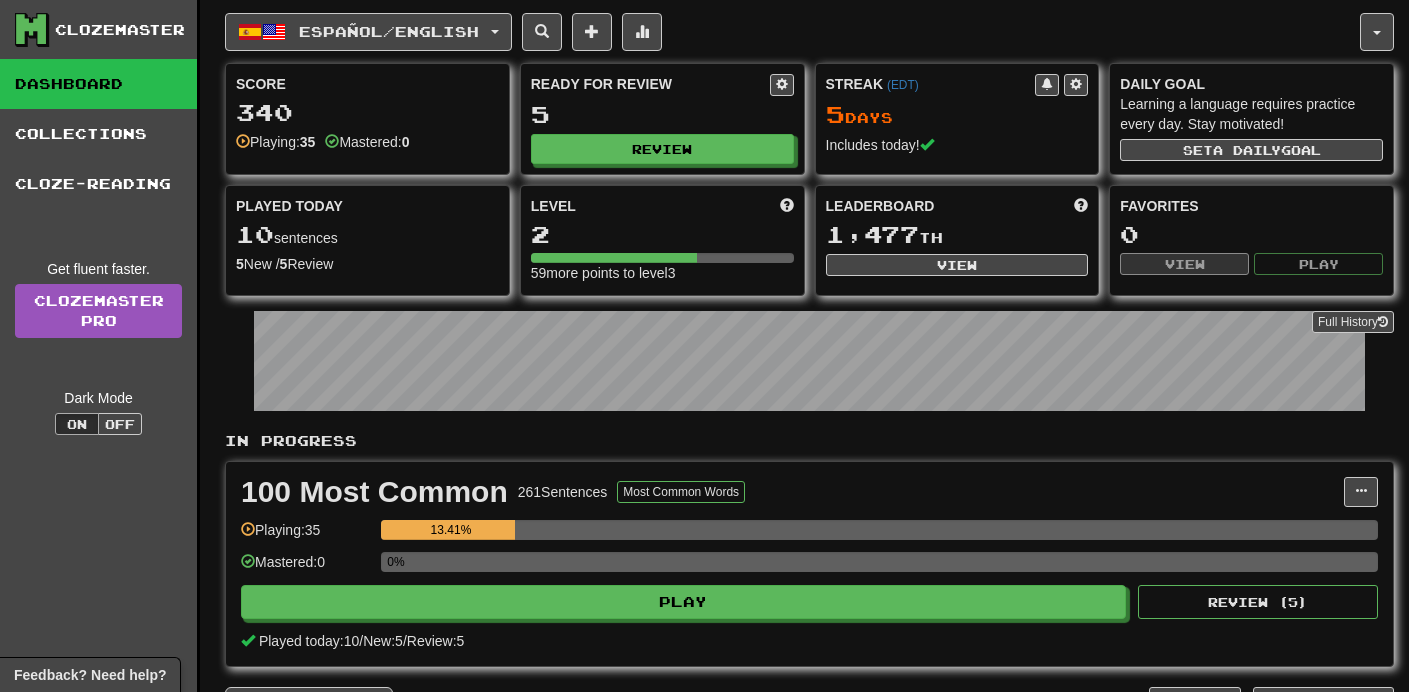 click on "Dashboard" at bounding box center (98, 84) 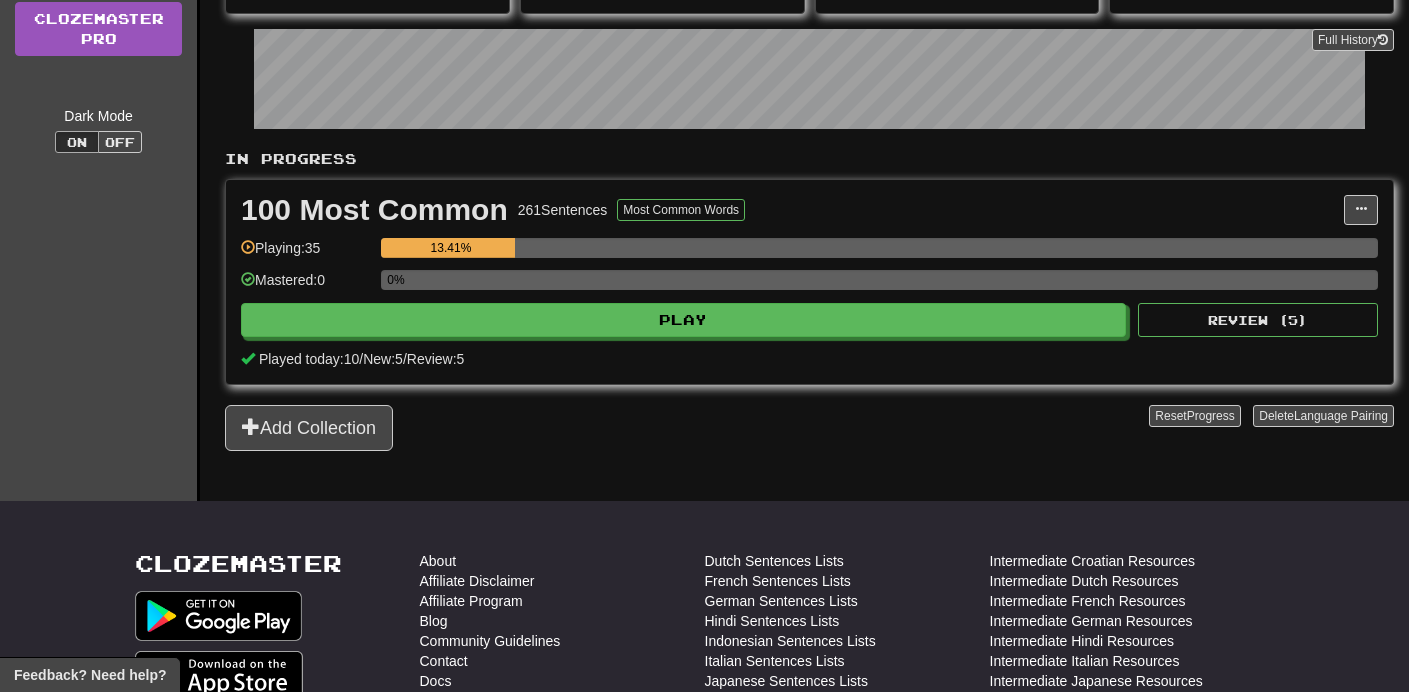 scroll, scrollTop: 284, scrollLeft: 0, axis: vertical 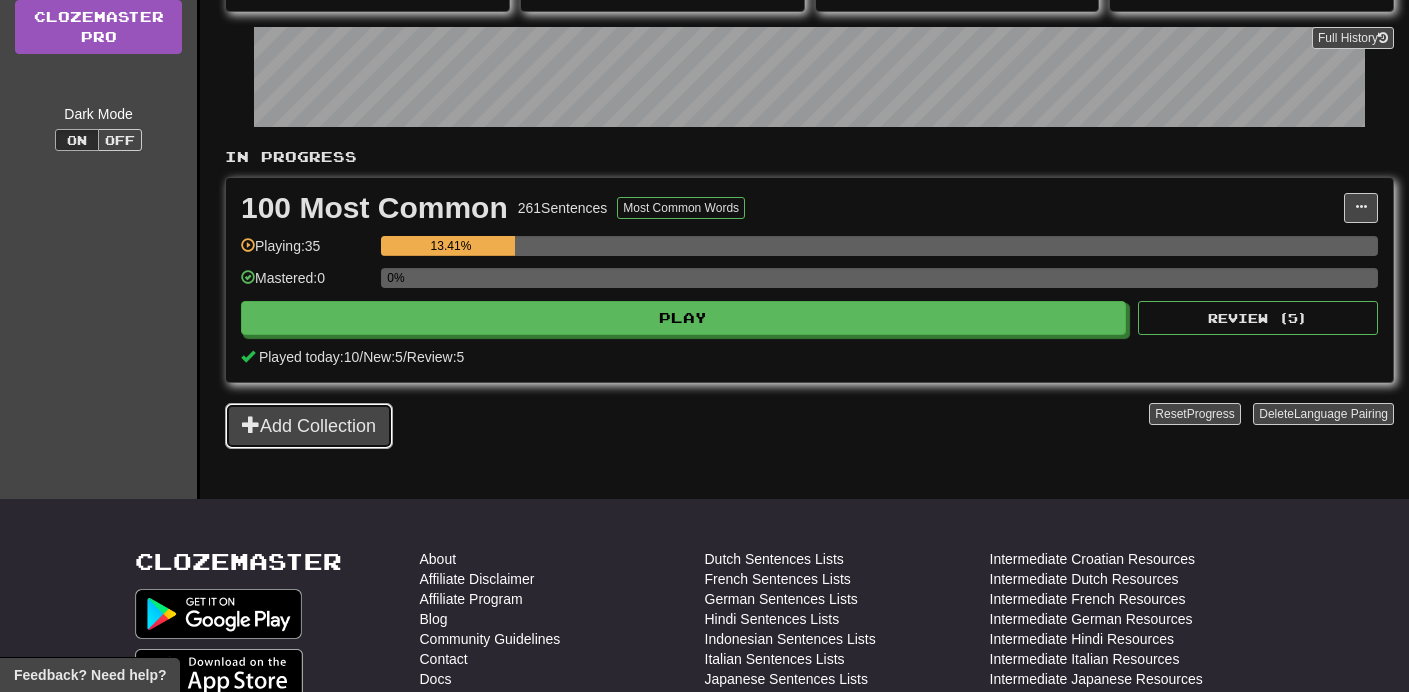 click on "Add Collection" at bounding box center (309, 426) 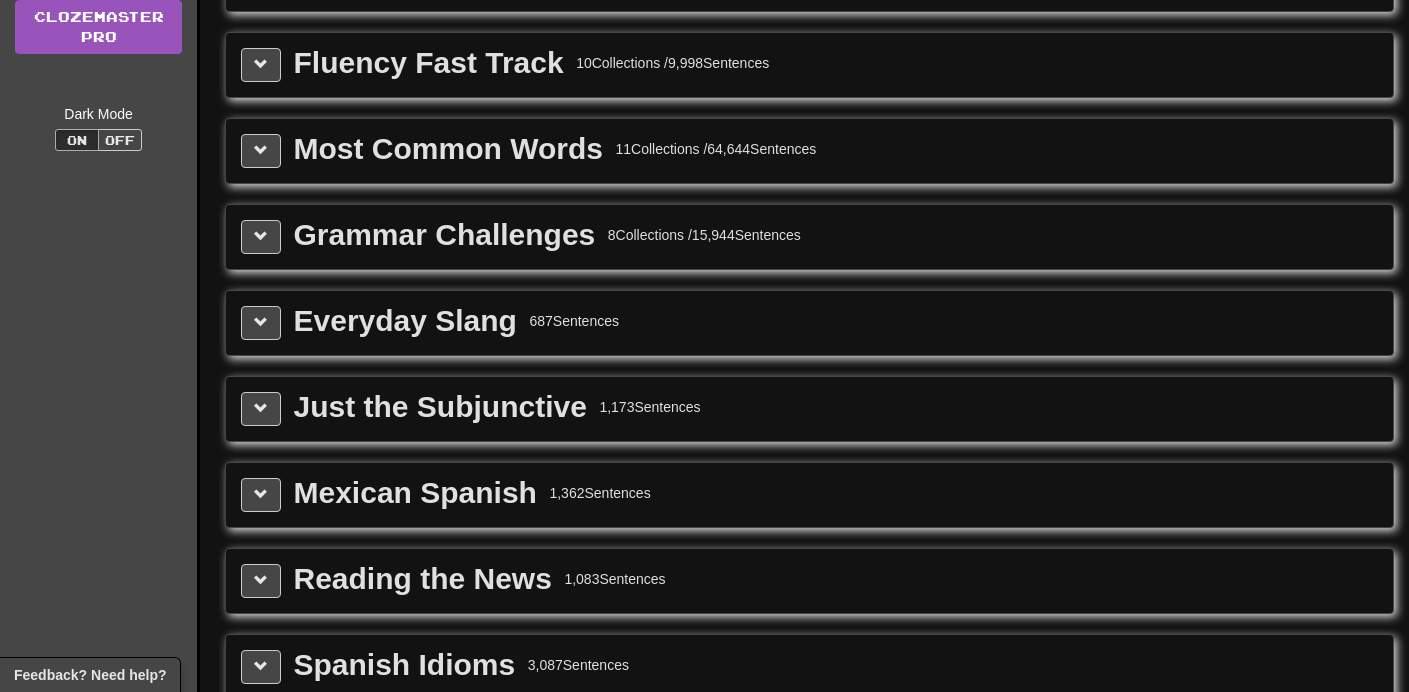 scroll, scrollTop: 0, scrollLeft: 0, axis: both 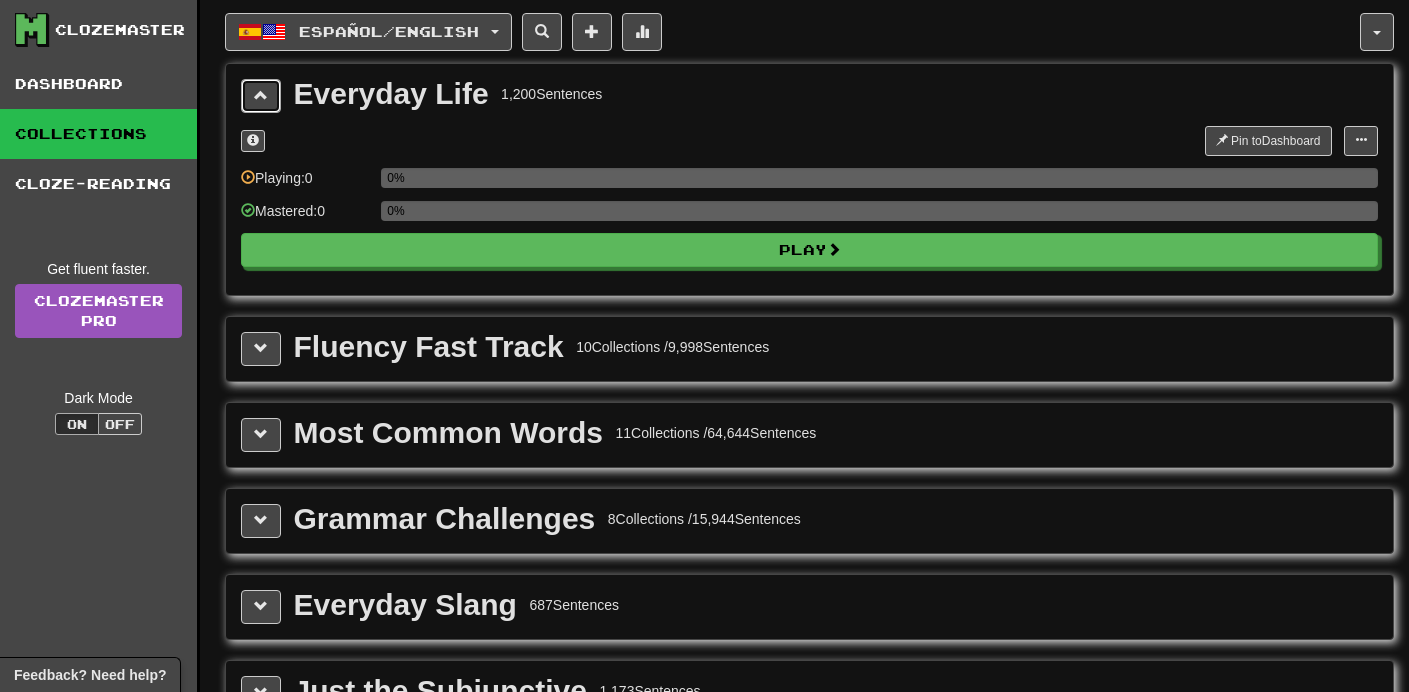click at bounding box center [261, 95] 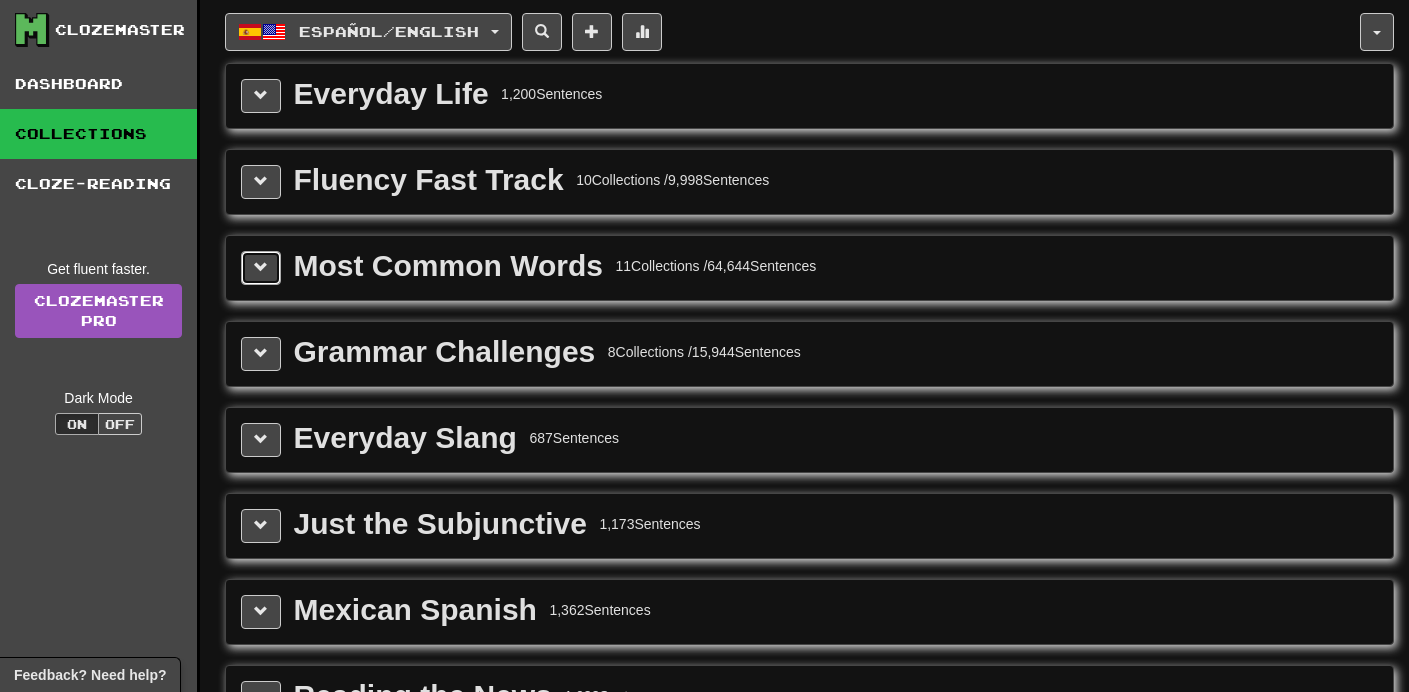 click at bounding box center [261, 267] 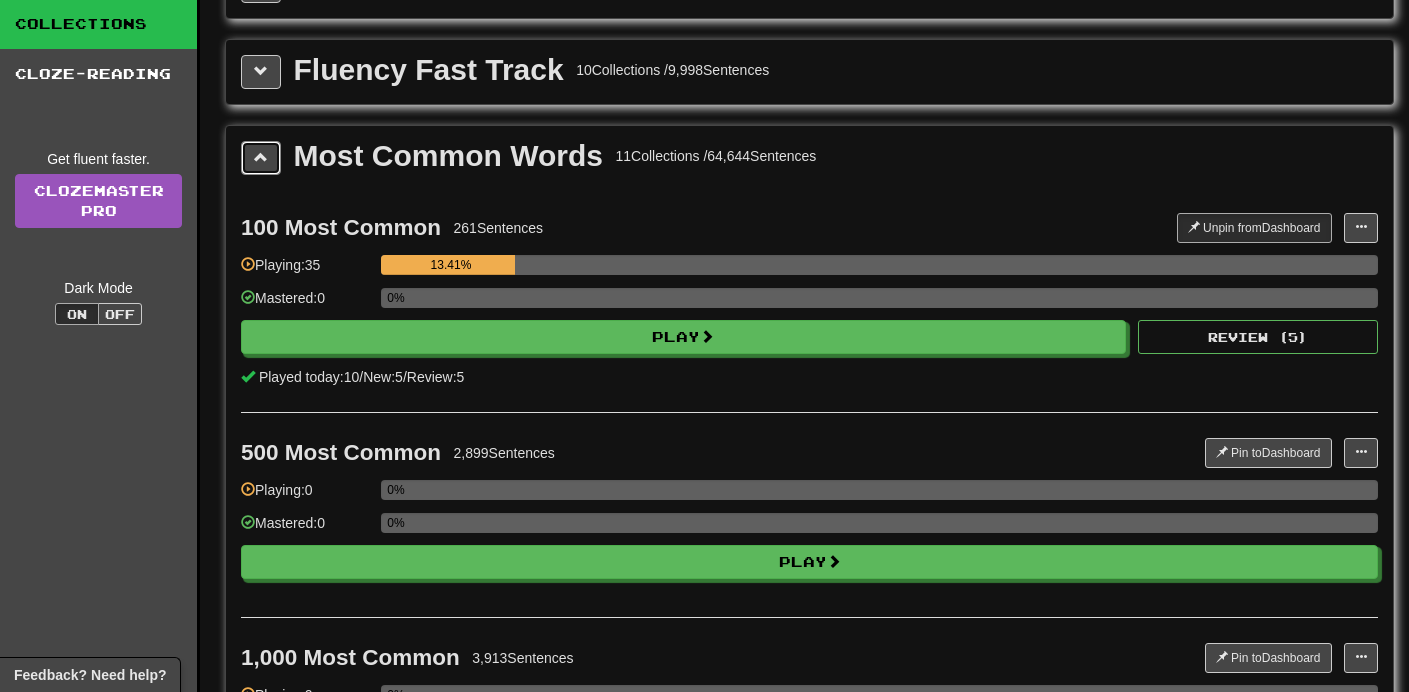 scroll, scrollTop: 111, scrollLeft: 0, axis: vertical 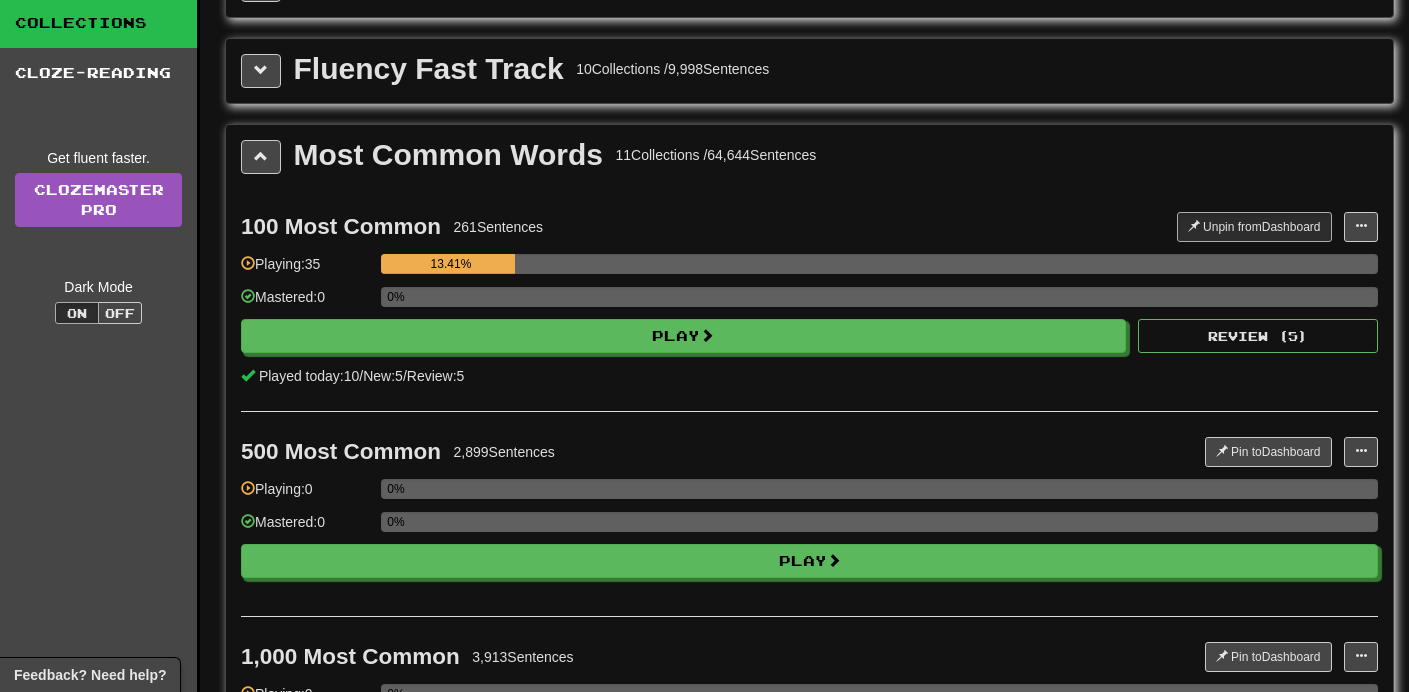 click on "13.41%" at bounding box center (450, 264) 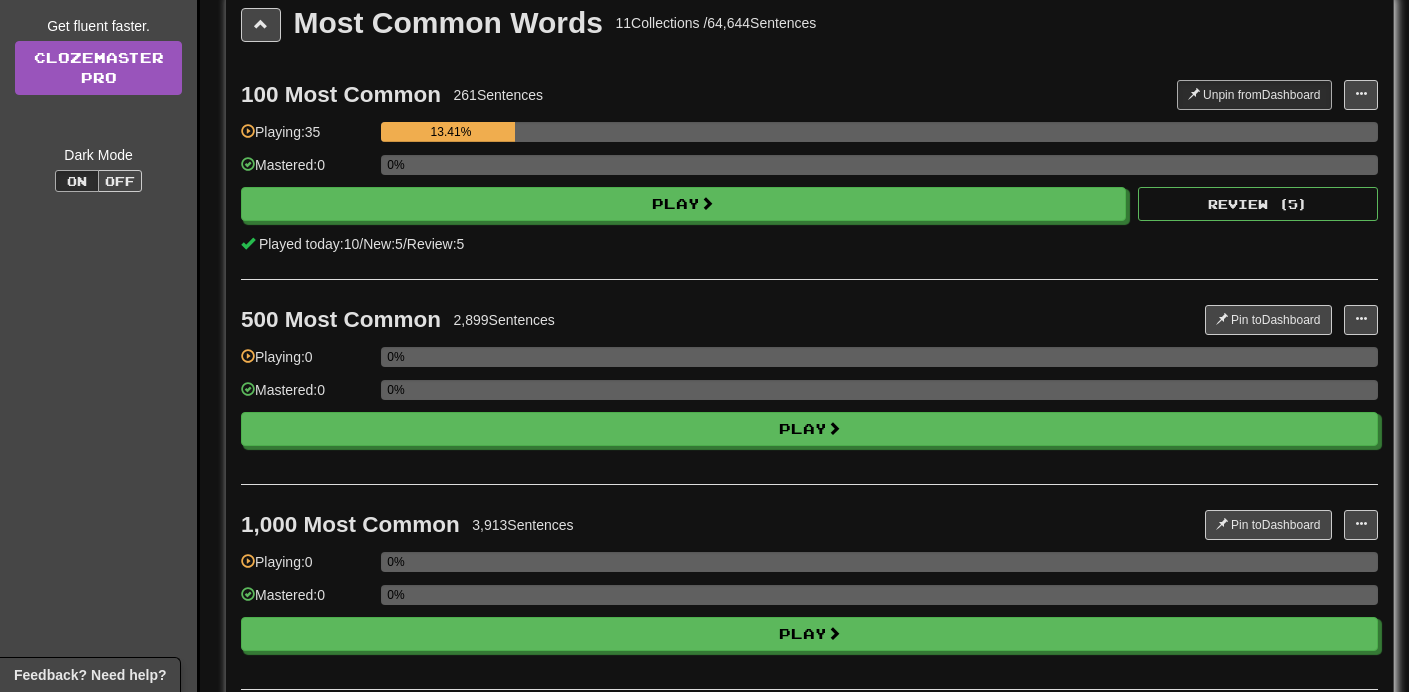 scroll, scrollTop: 0, scrollLeft: 0, axis: both 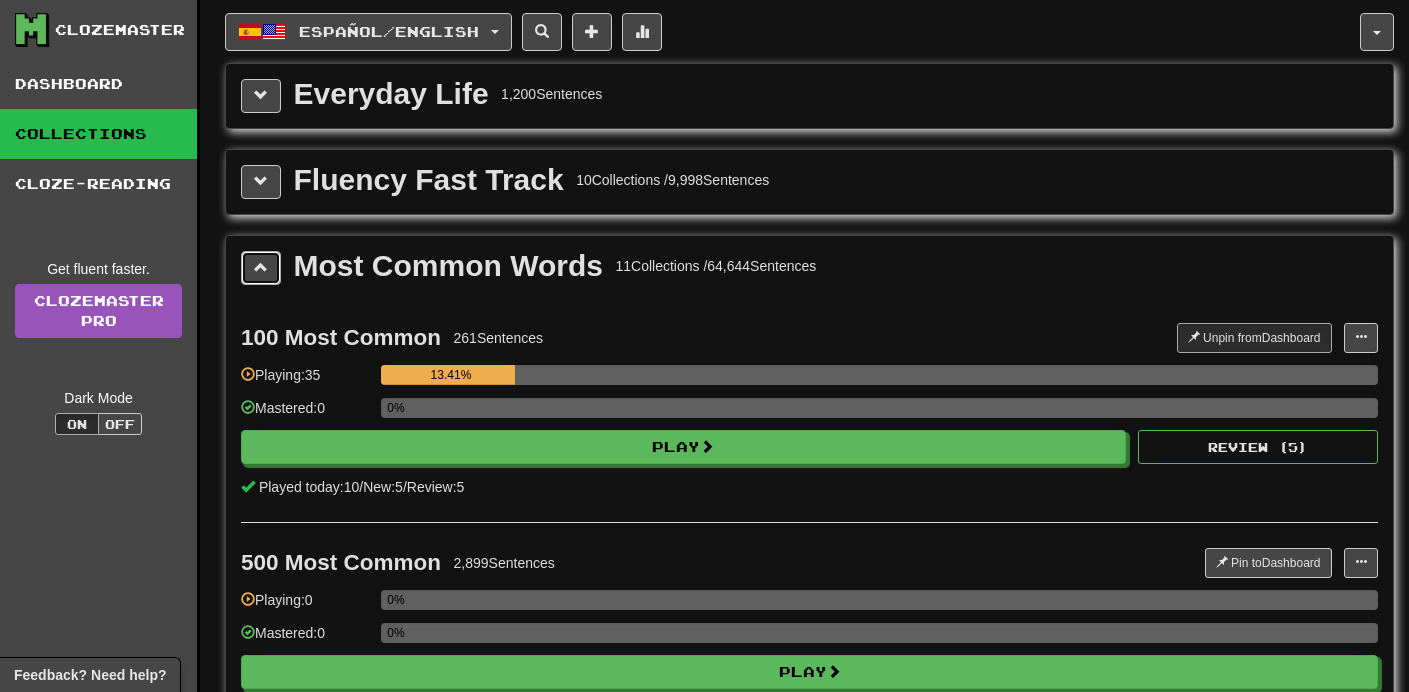 click at bounding box center (261, 268) 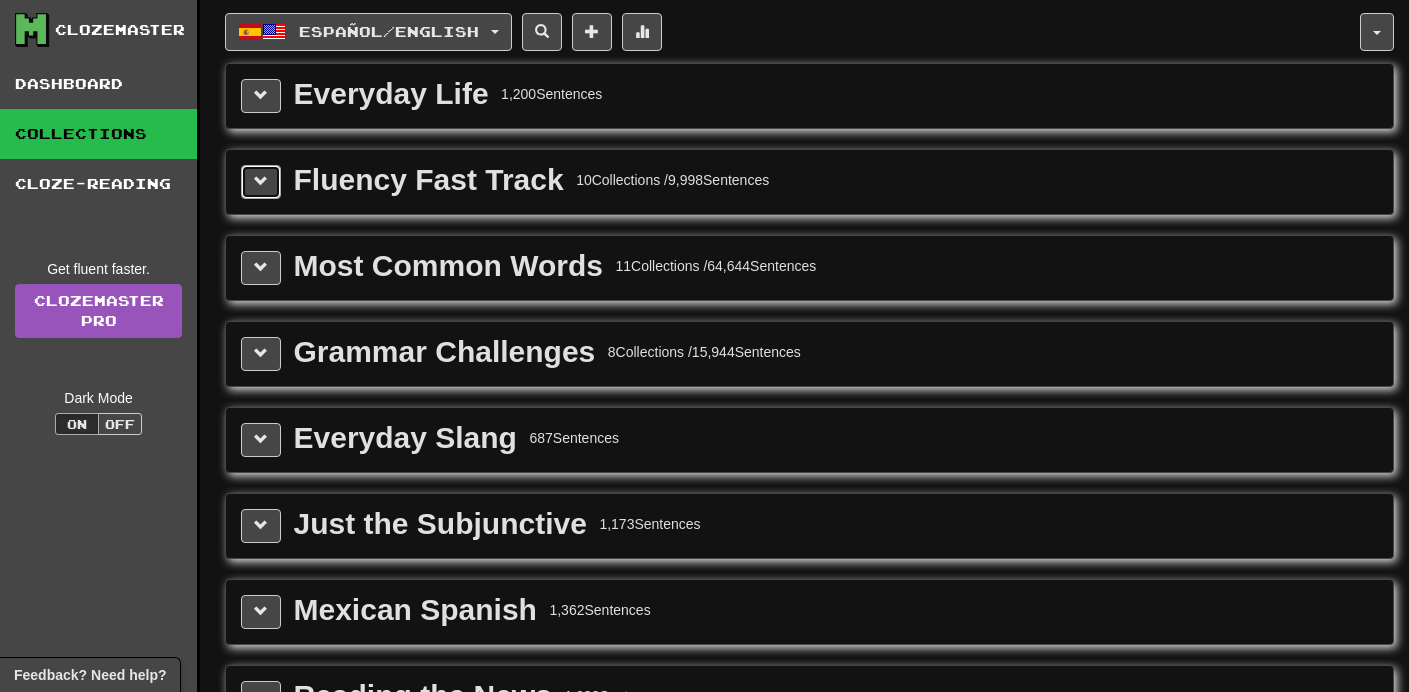 click at bounding box center (261, 182) 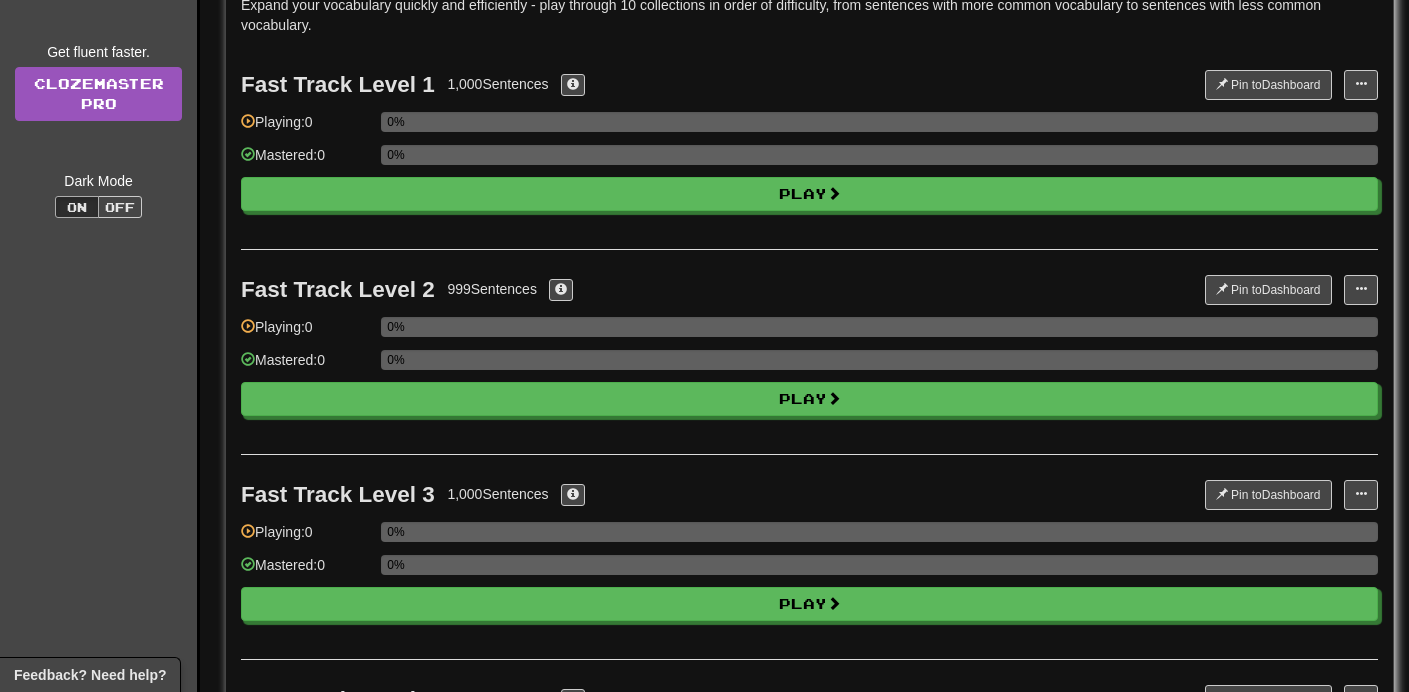 scroll, scrollTop: 0, scrollLeft: 0, axis: both 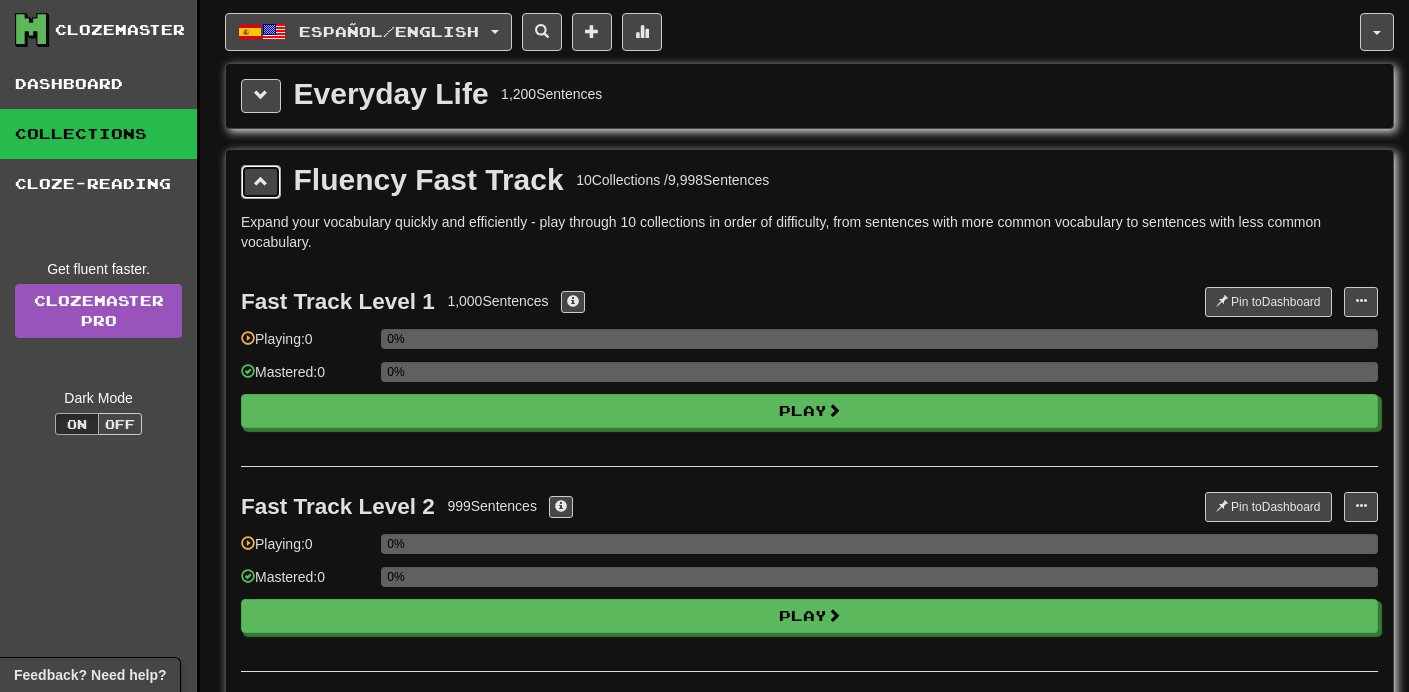click at bounding box center [261, 181] 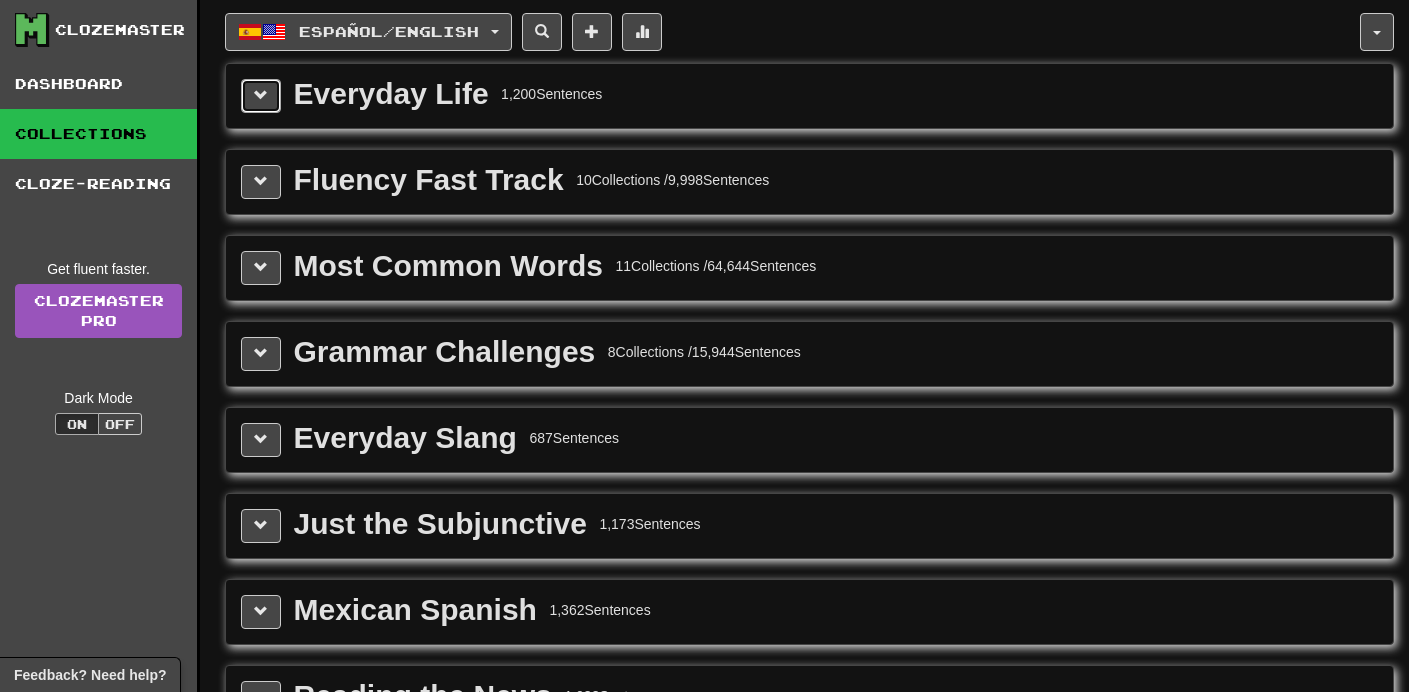 click at bounding box center [261, 96] 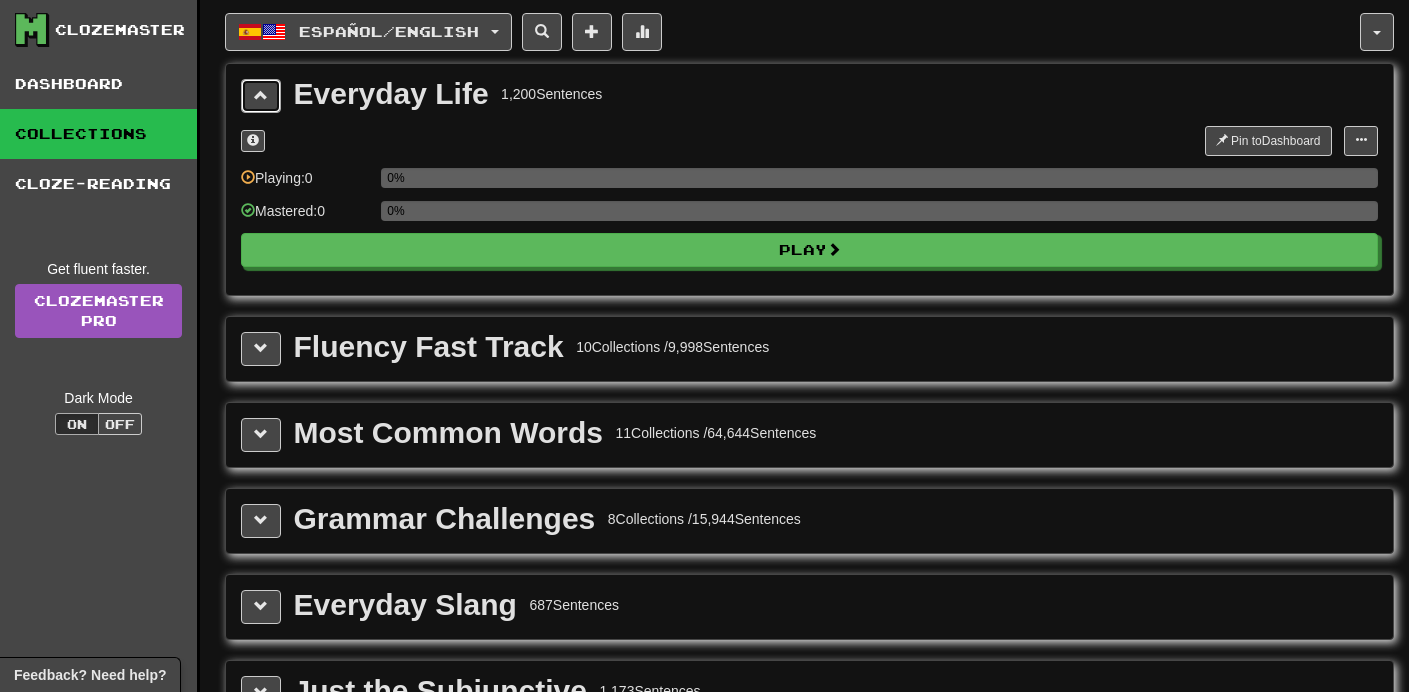 click at bounding box center (261, 96) 